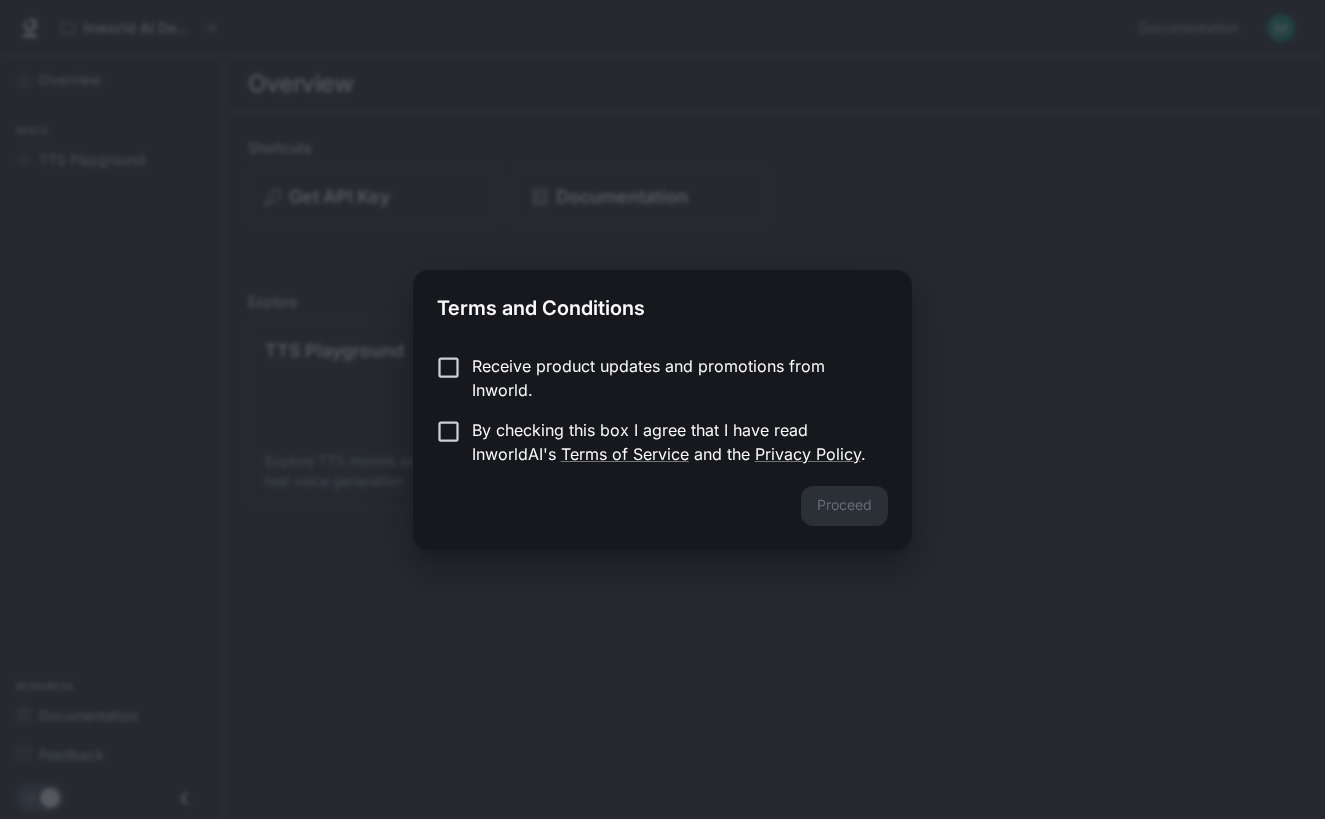 scroll, scrollTop: 0, scrollLeft: 0, axis: both 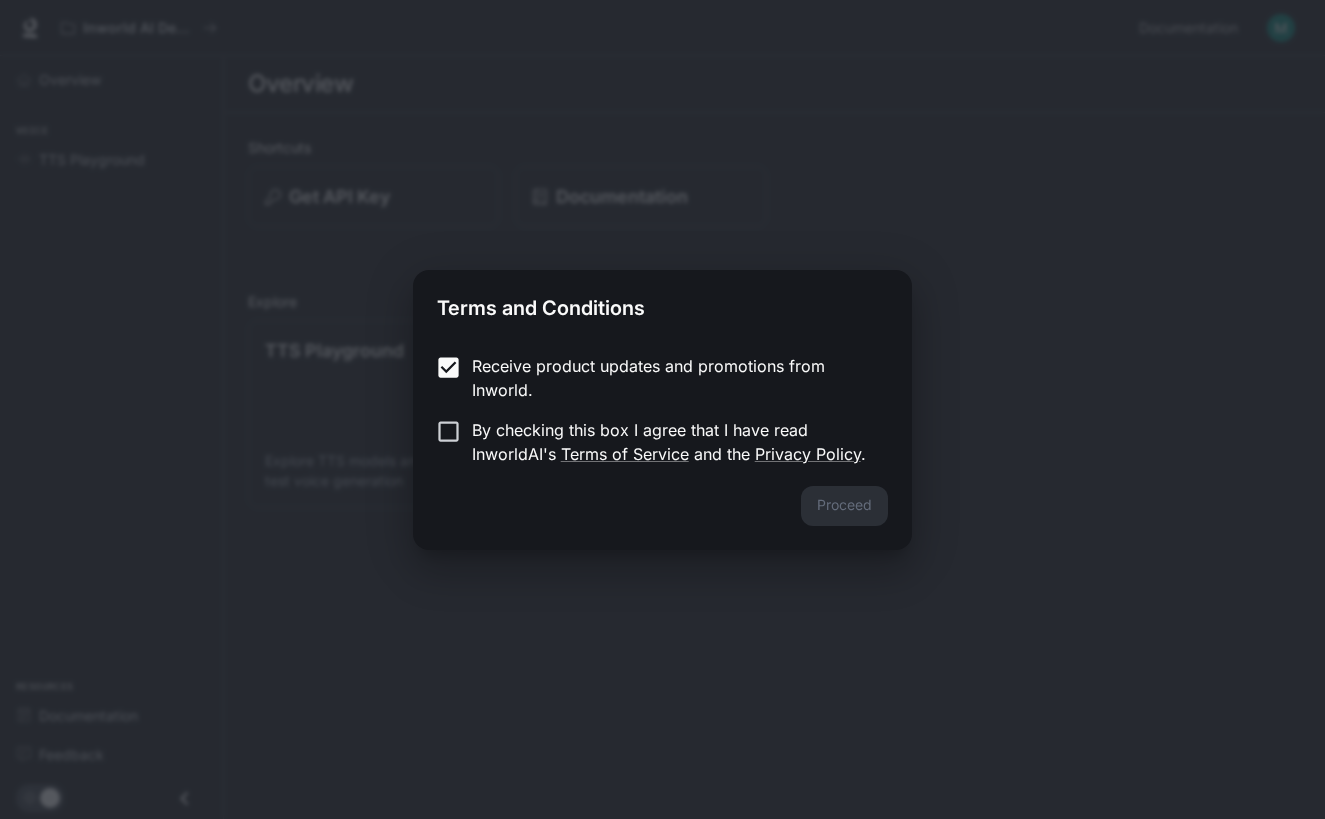 click on "By checking this box I agree that I have read InworldAI's   Terms of Service   and the   Privacy Policy ." at bounding box center (672, 442) 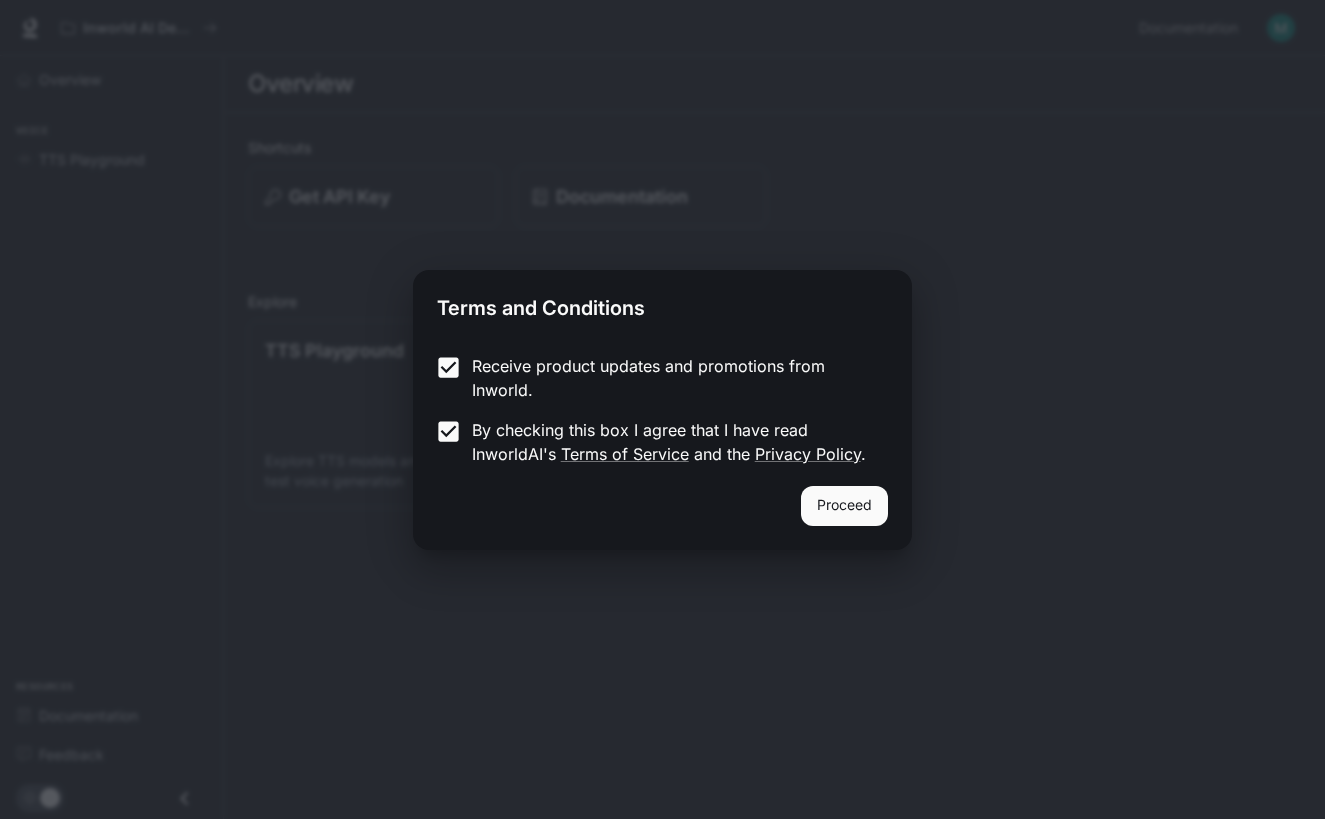 click on "Proceed" at bounding box center (844, 506) 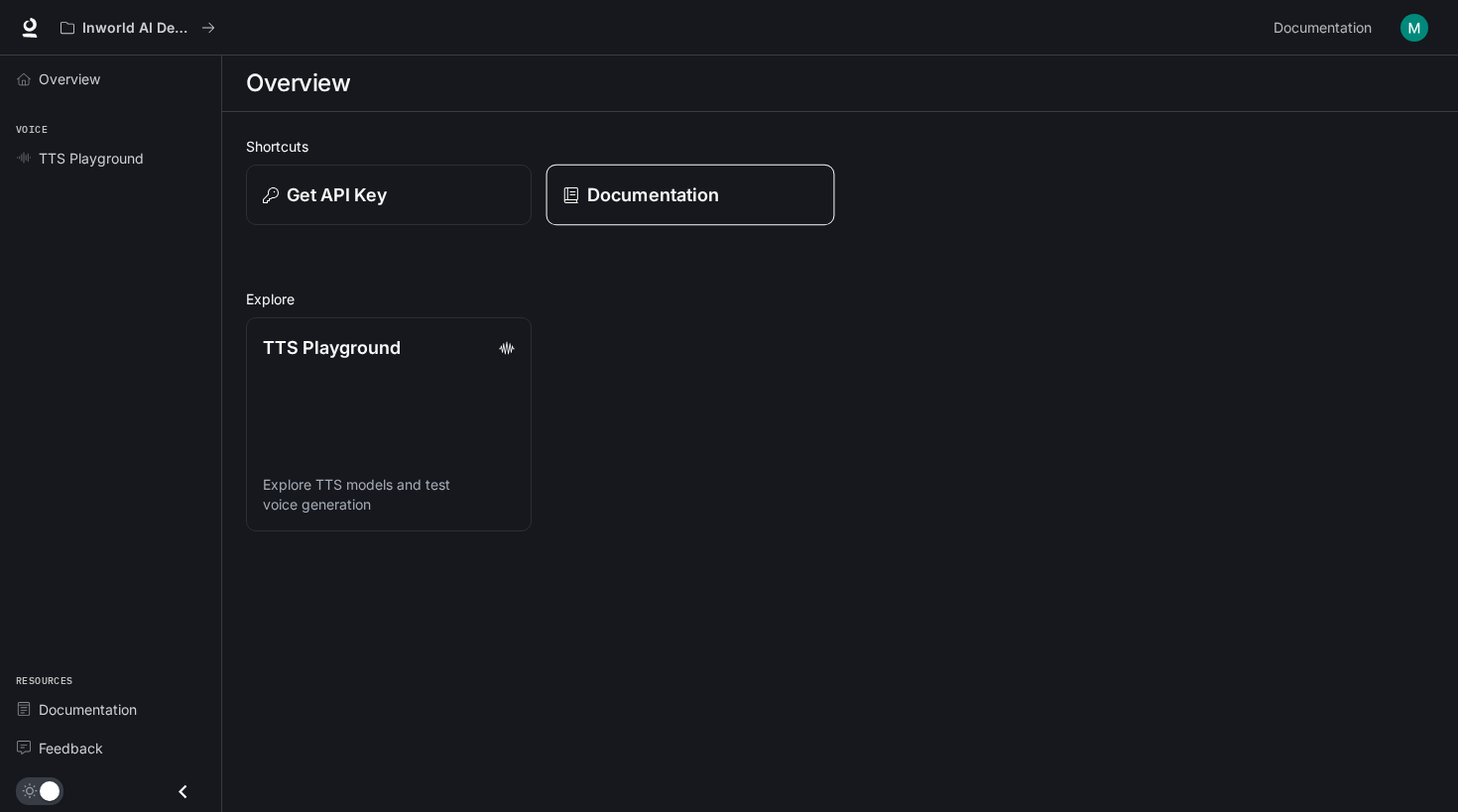 click on "Documentation" at bounding box center (652, 194) 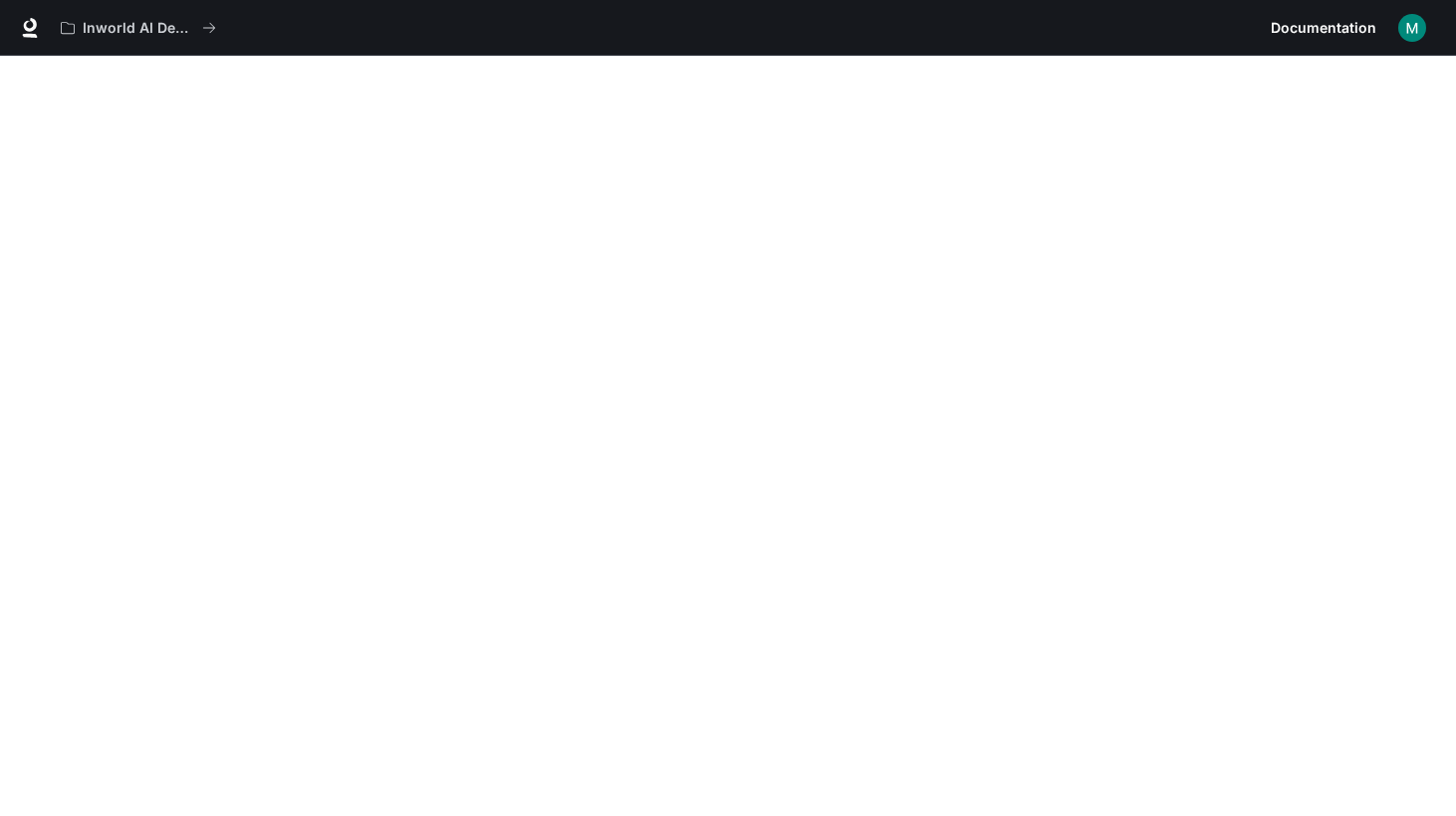 click at bounding box center [1412, 28] 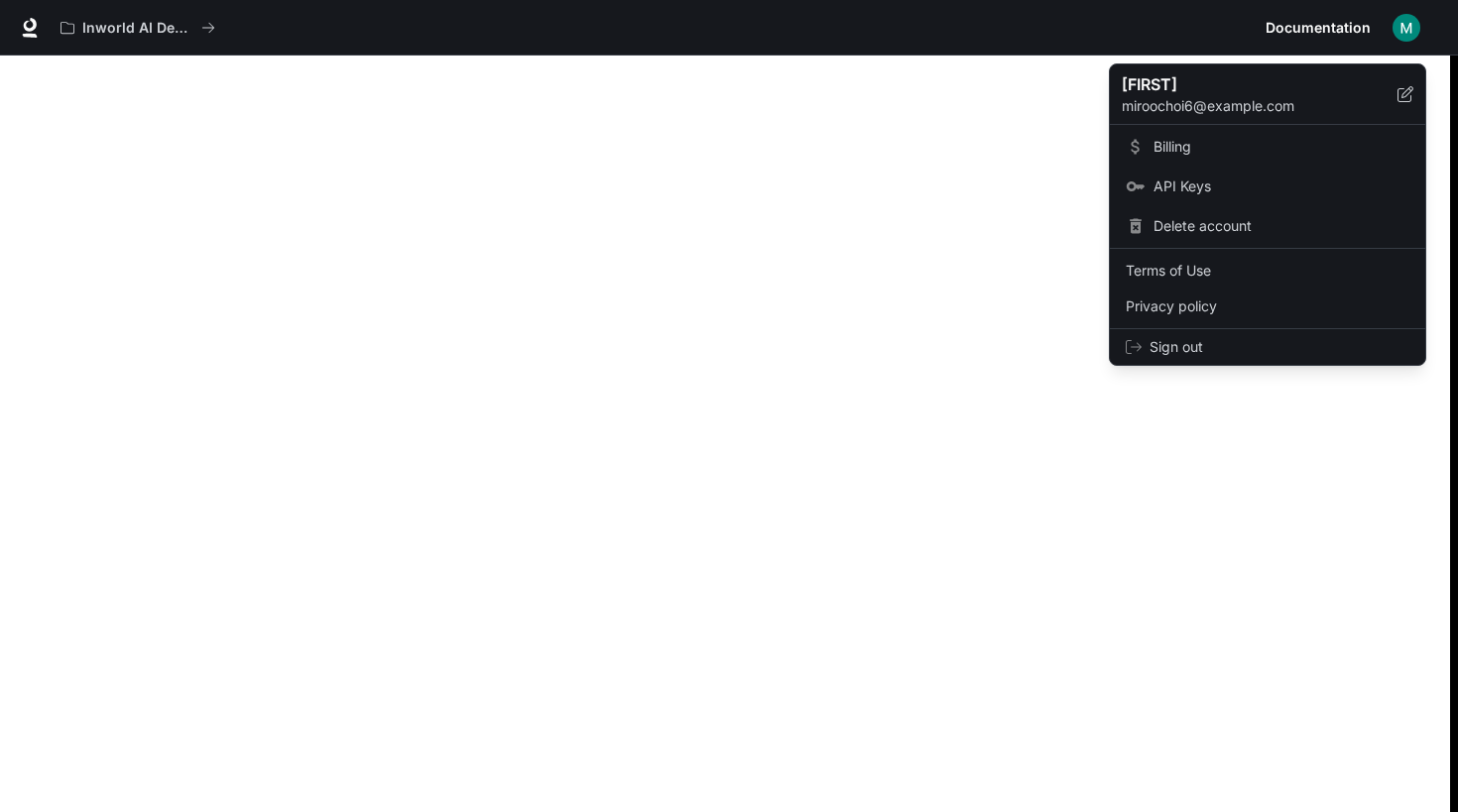 click at bounding box center [729, 406] 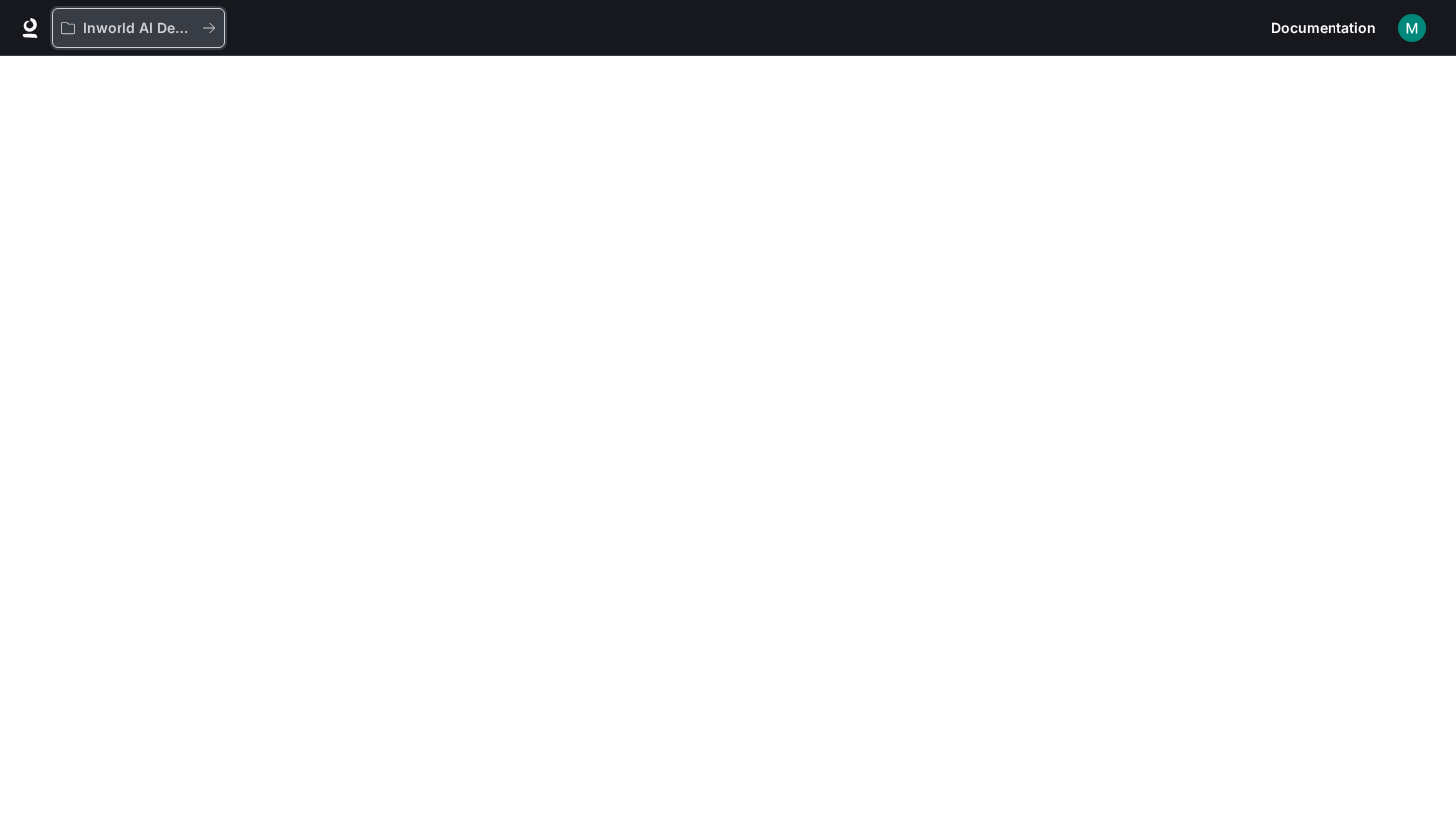 click on "Inworld AI Demos" at bounding box center (138, 28) 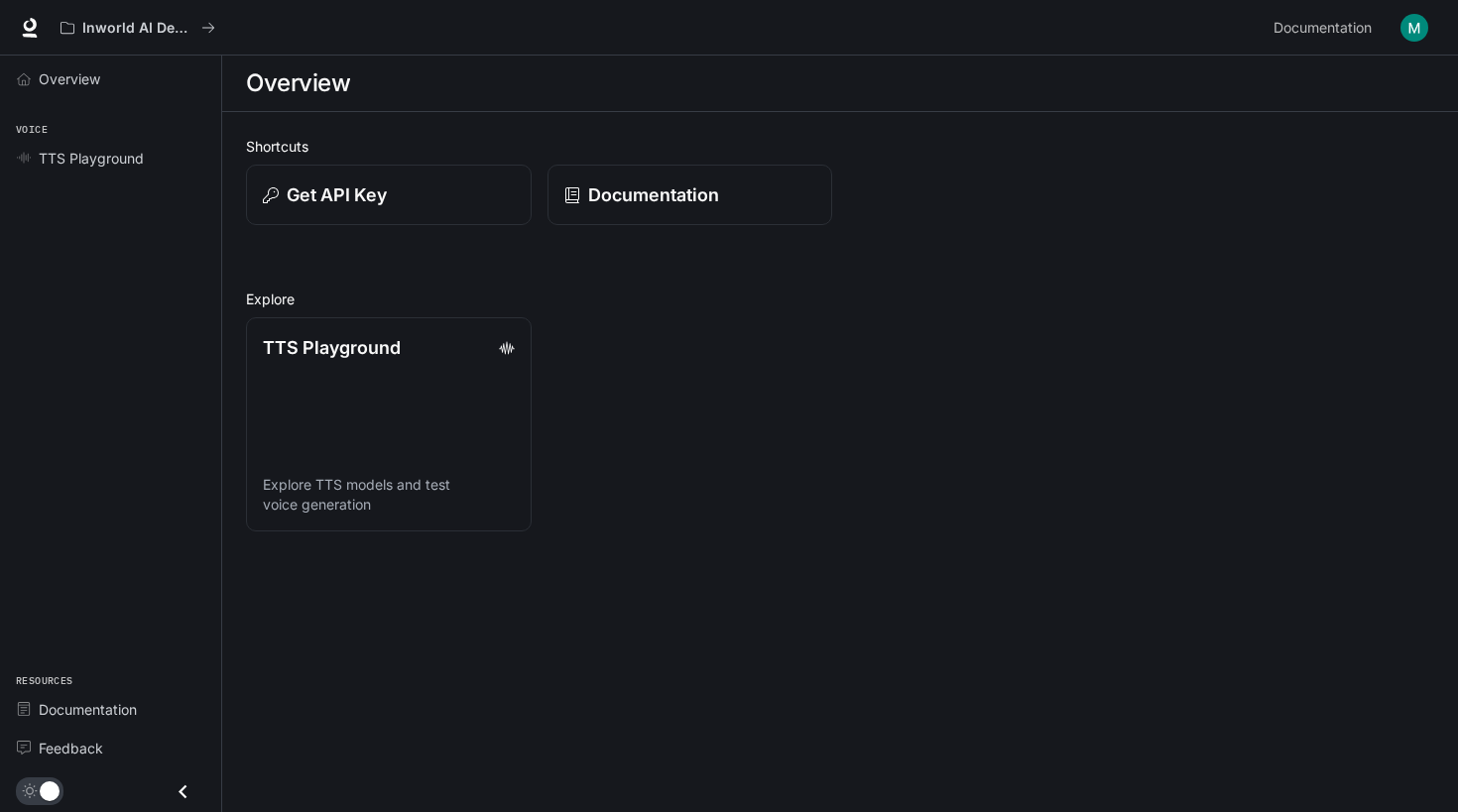 click at bounding box center (182, 791) 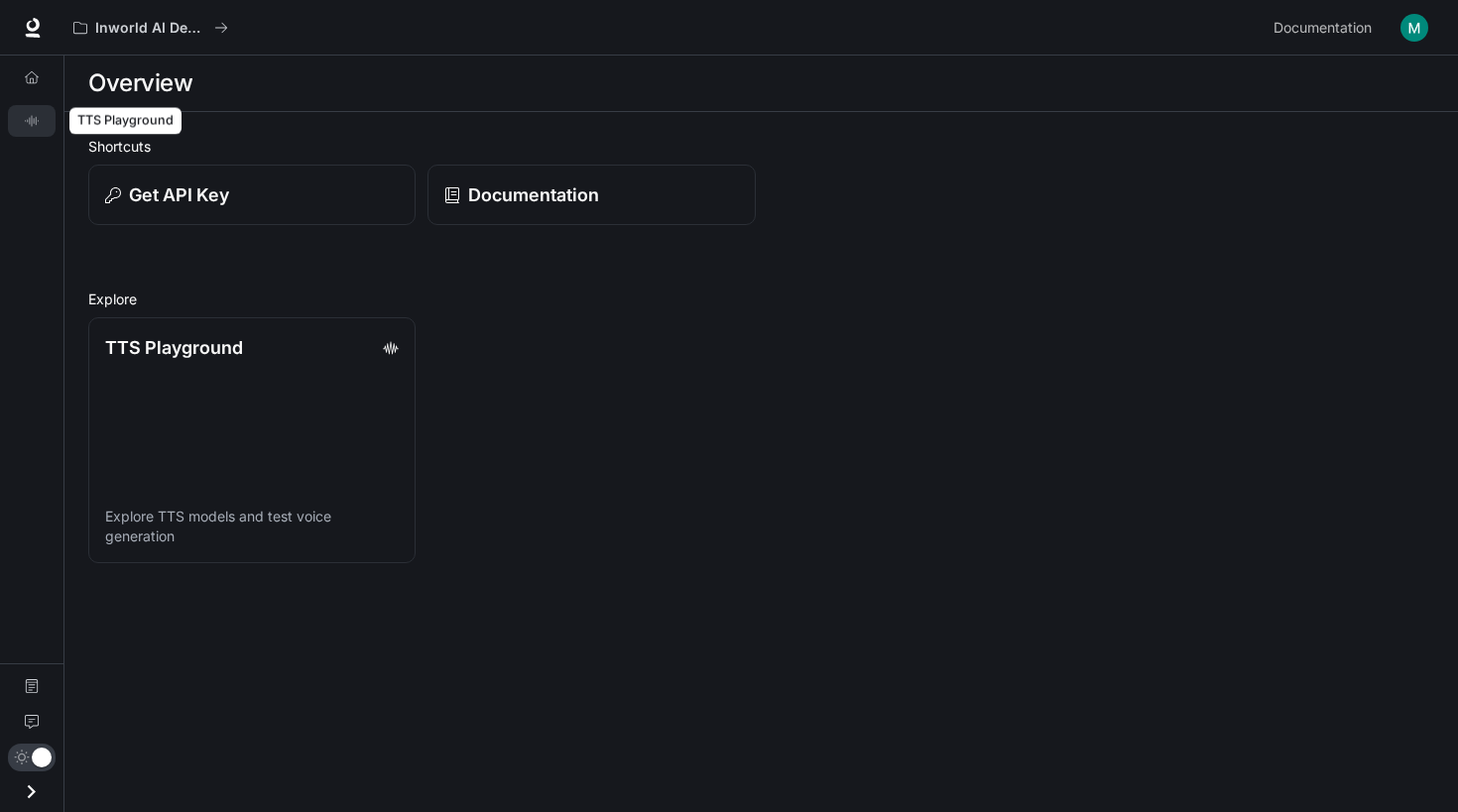 click at bounding box center (31, 120) 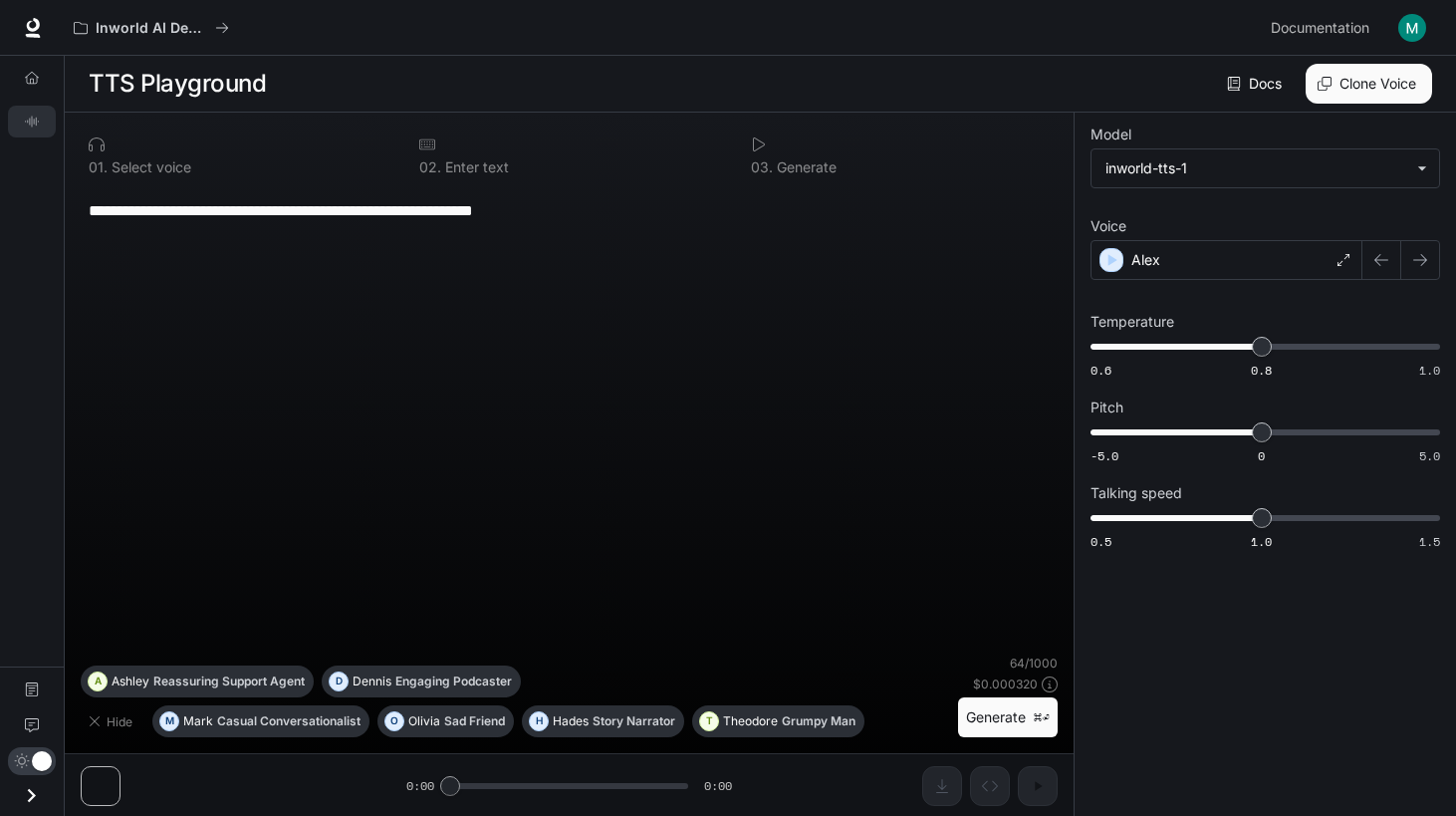 click at bounding box center (31, 795) 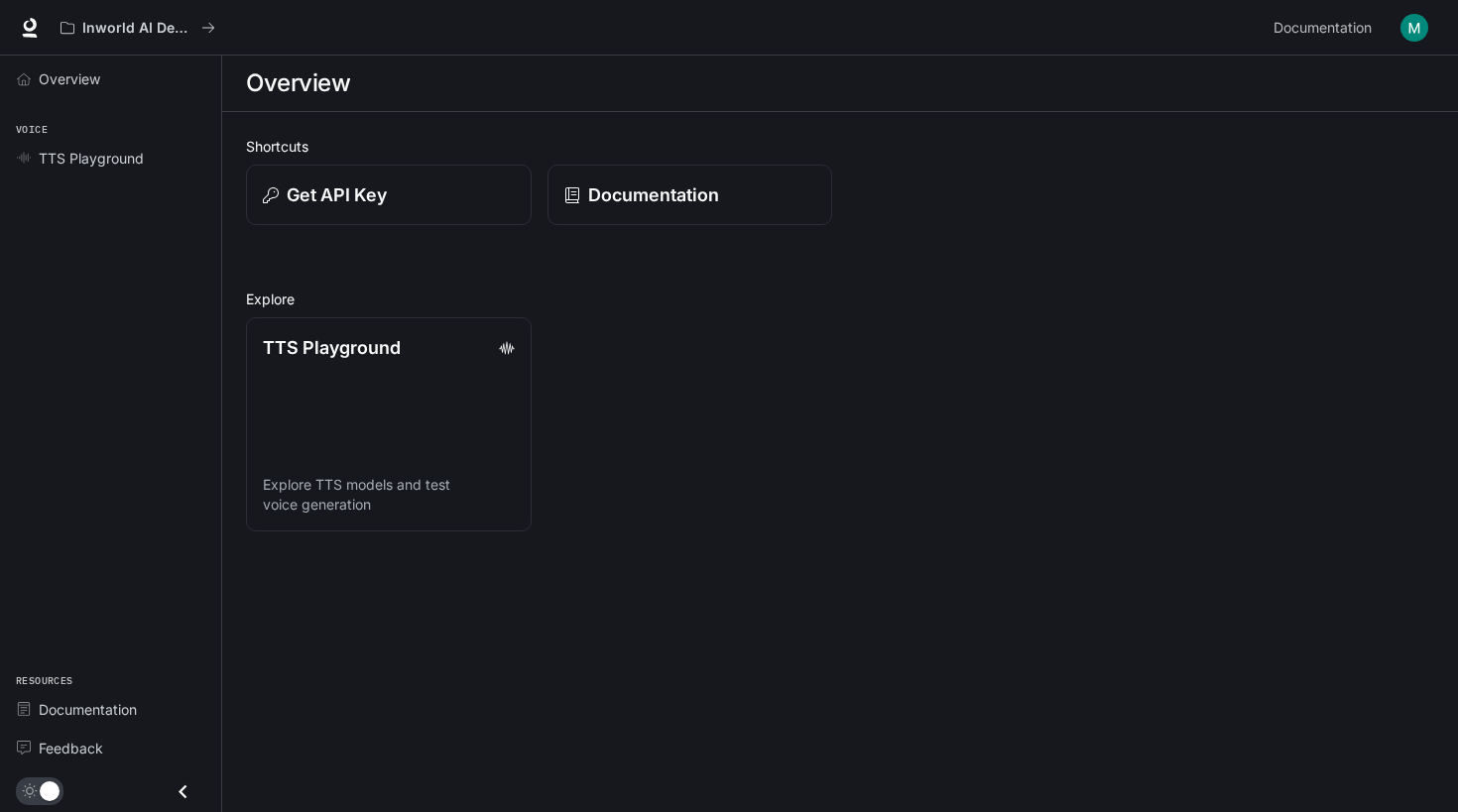 scroll, scrollTop: 0, scrollLeft: 0, axis: both 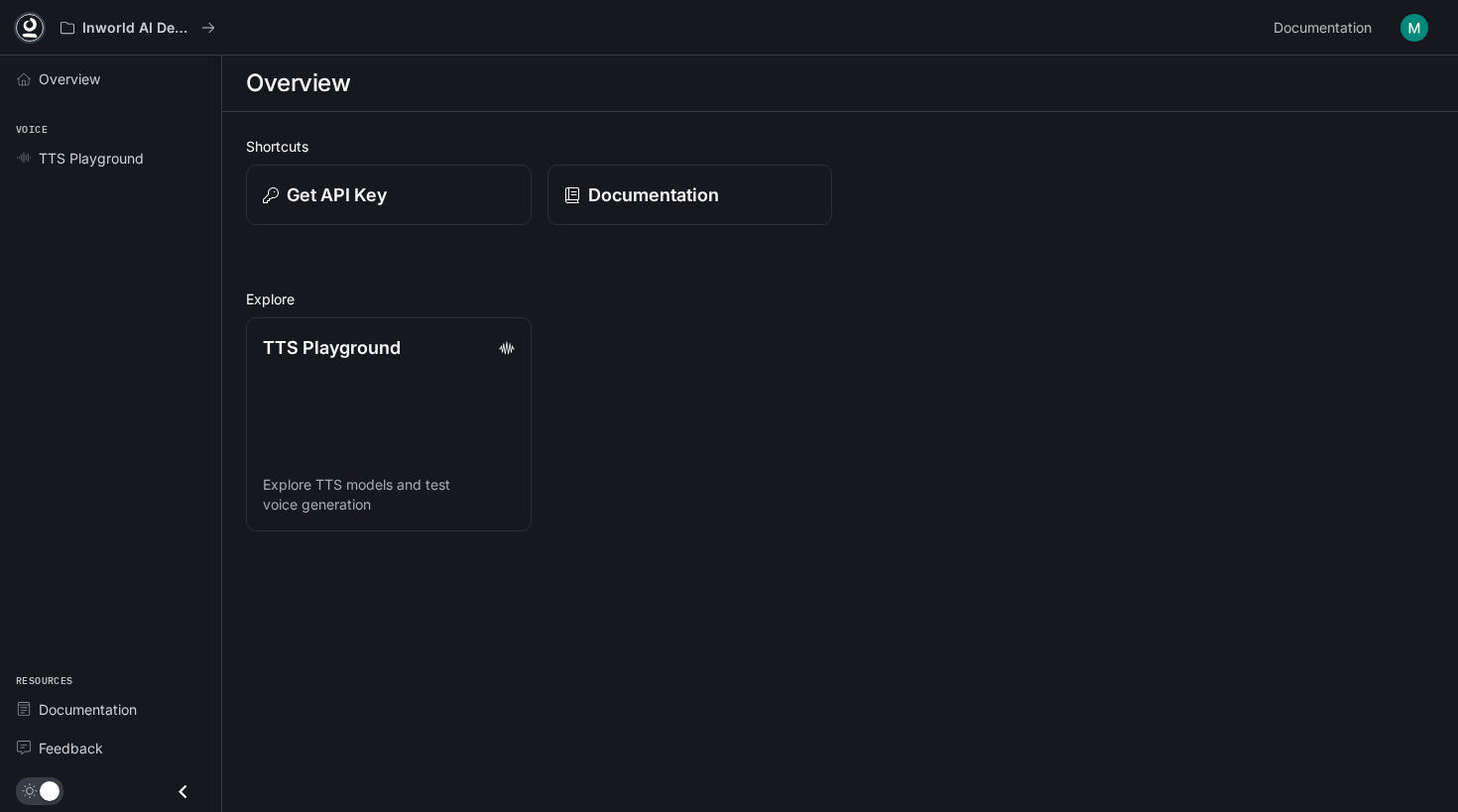 click at bounding box center (30, 28) 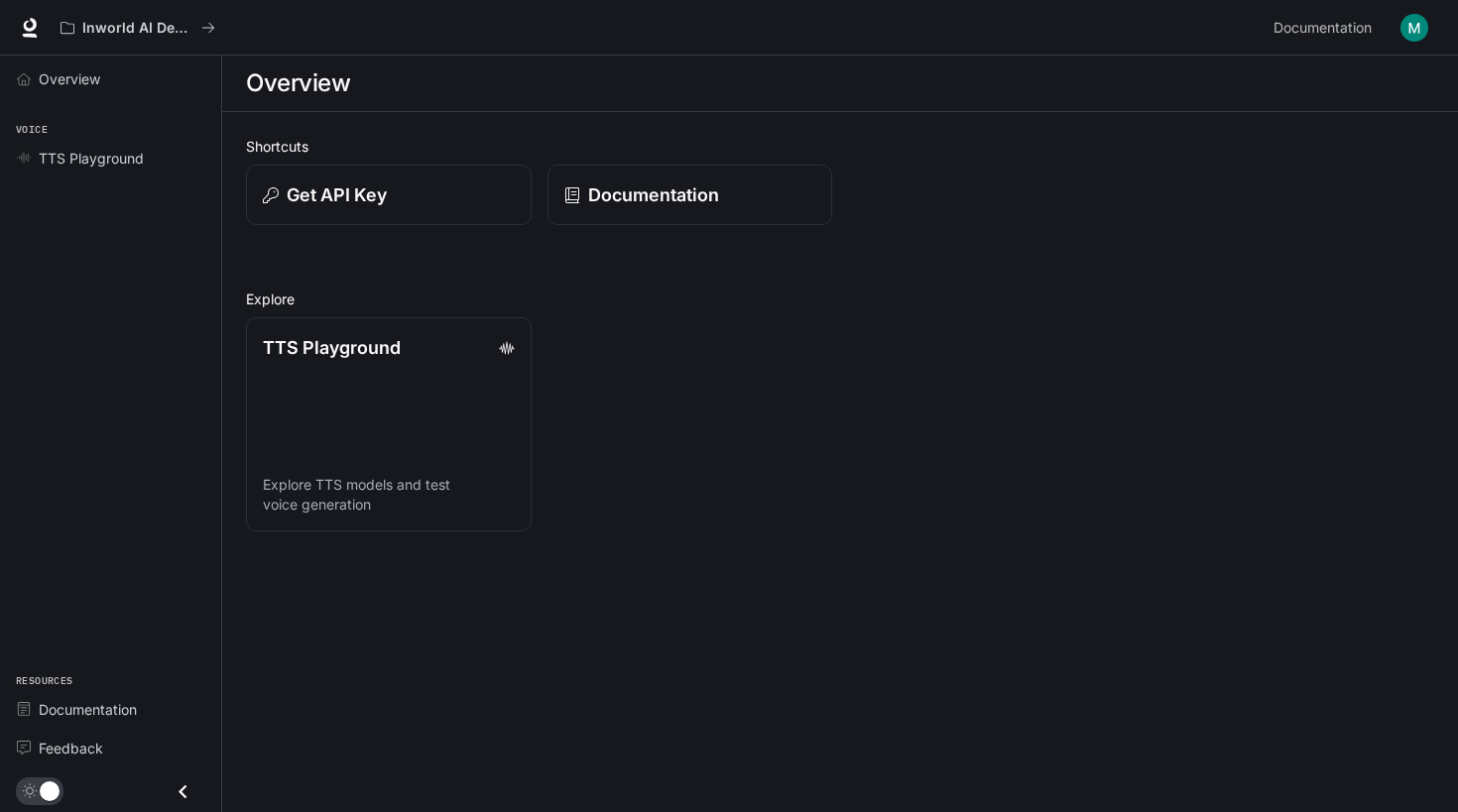 scroll, scrollTop: 0, scrollLeft: 0, axis: both 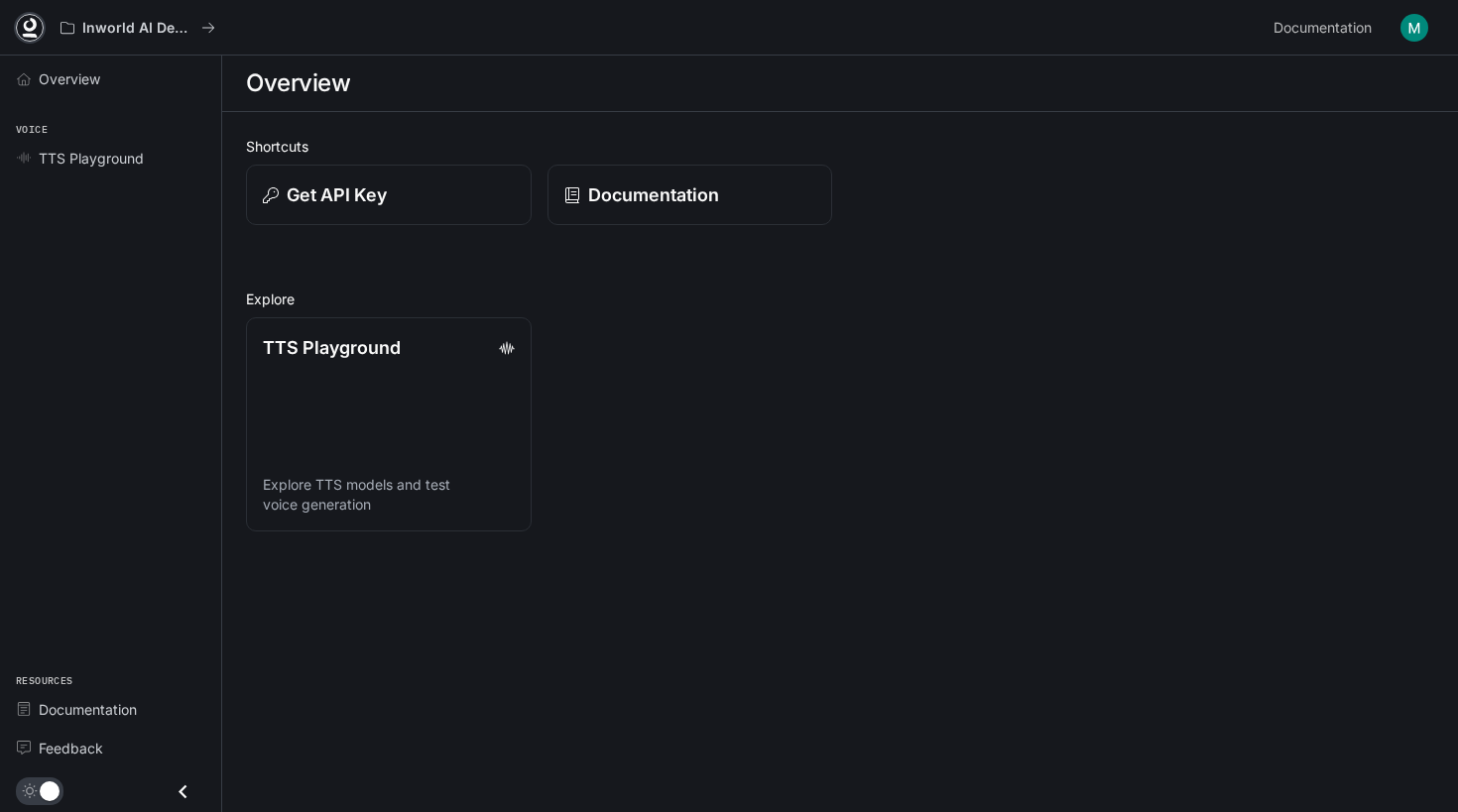 click at bounding box center [30, 28] 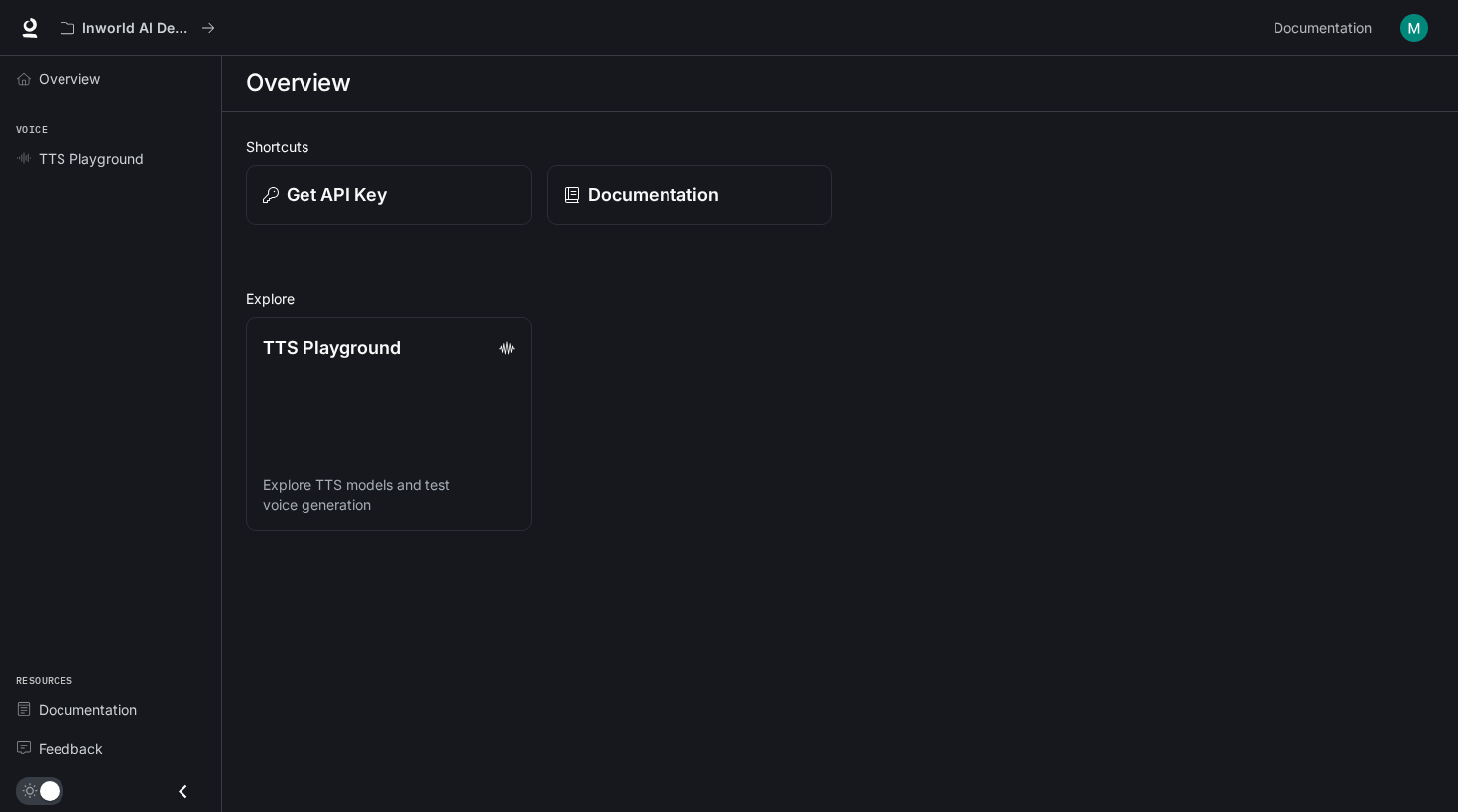 scroll, scrollTop: 0, scrollLeft: 0, axis: both 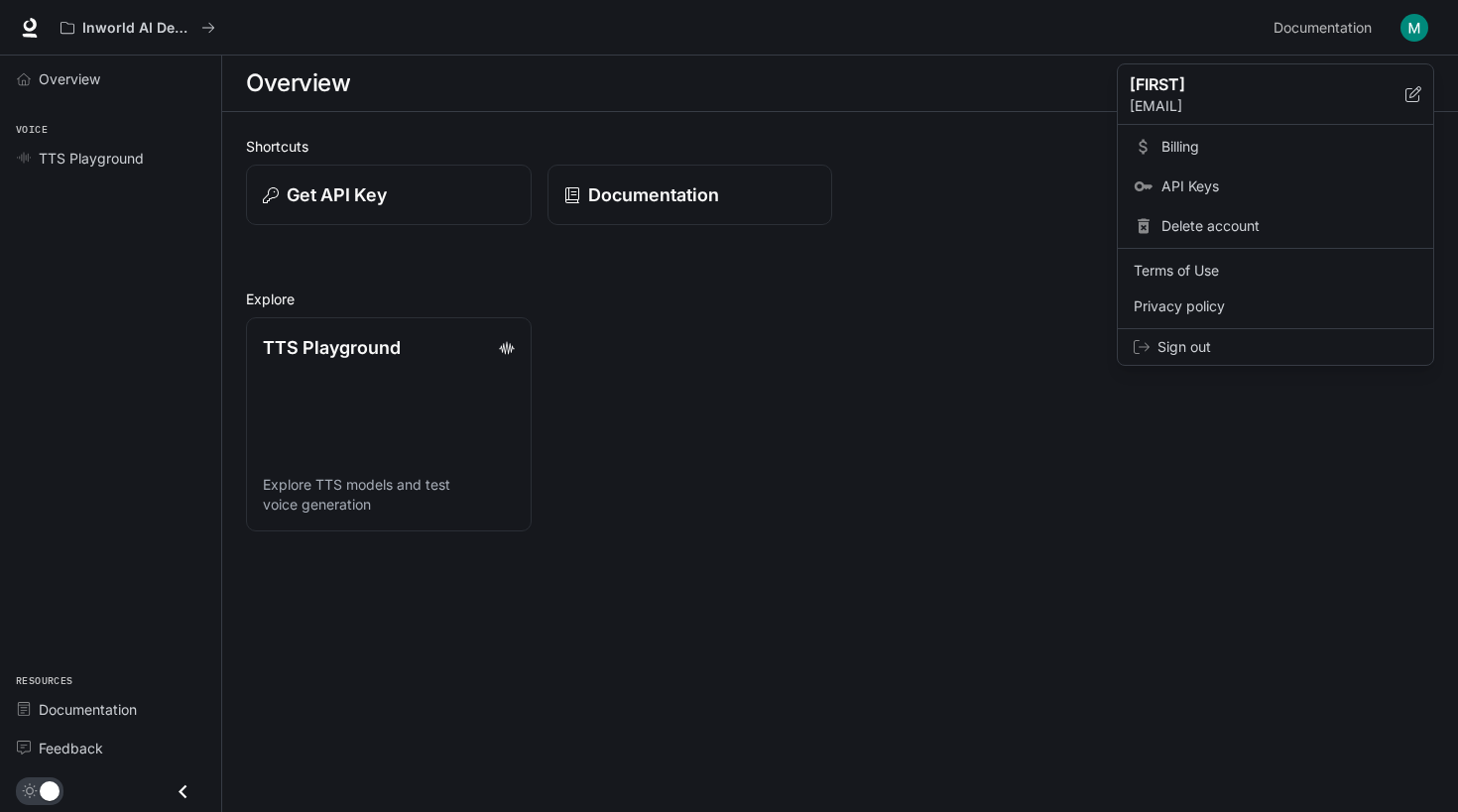 click at bounding box center (729, 406) 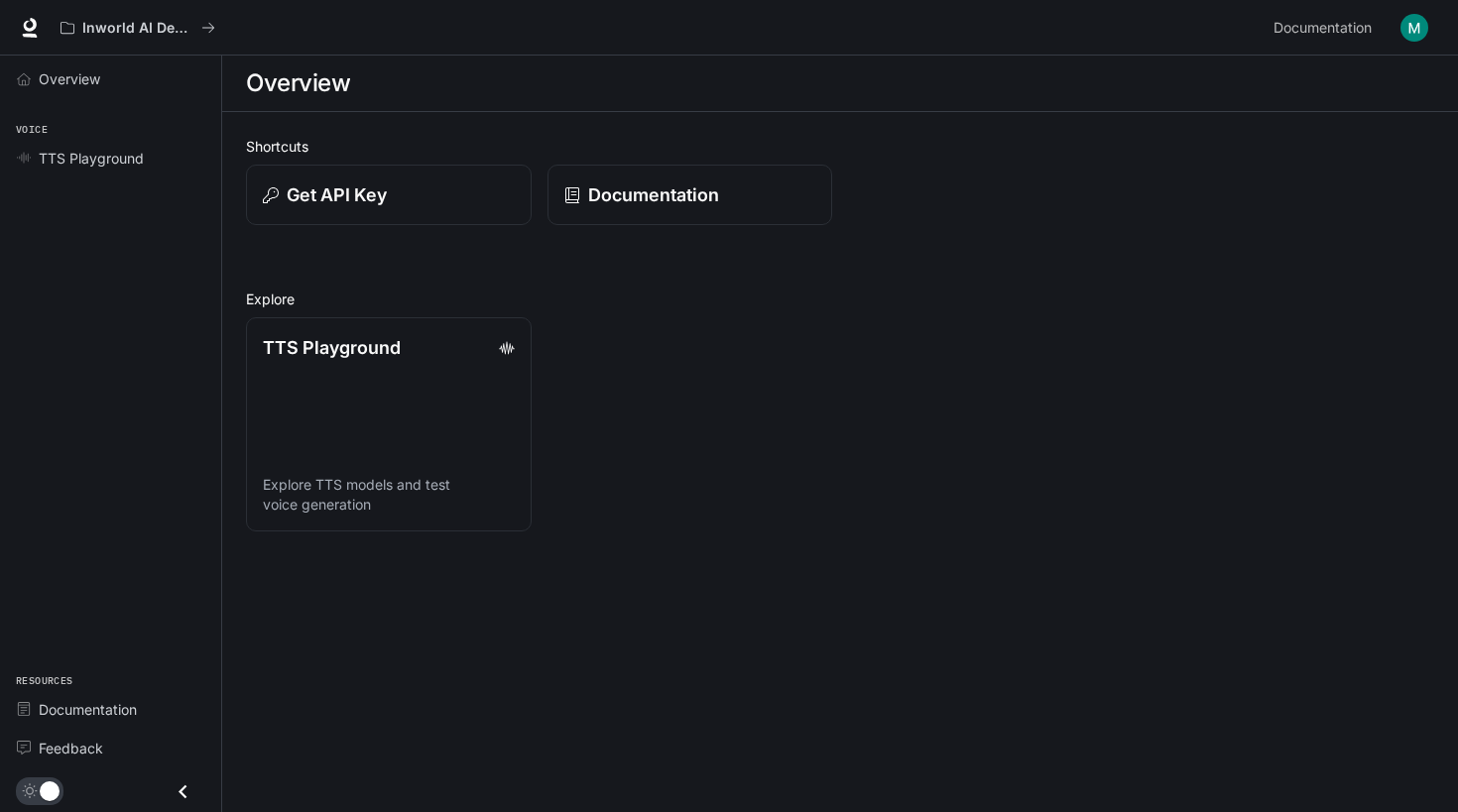 click at bounding box center (182, 791) 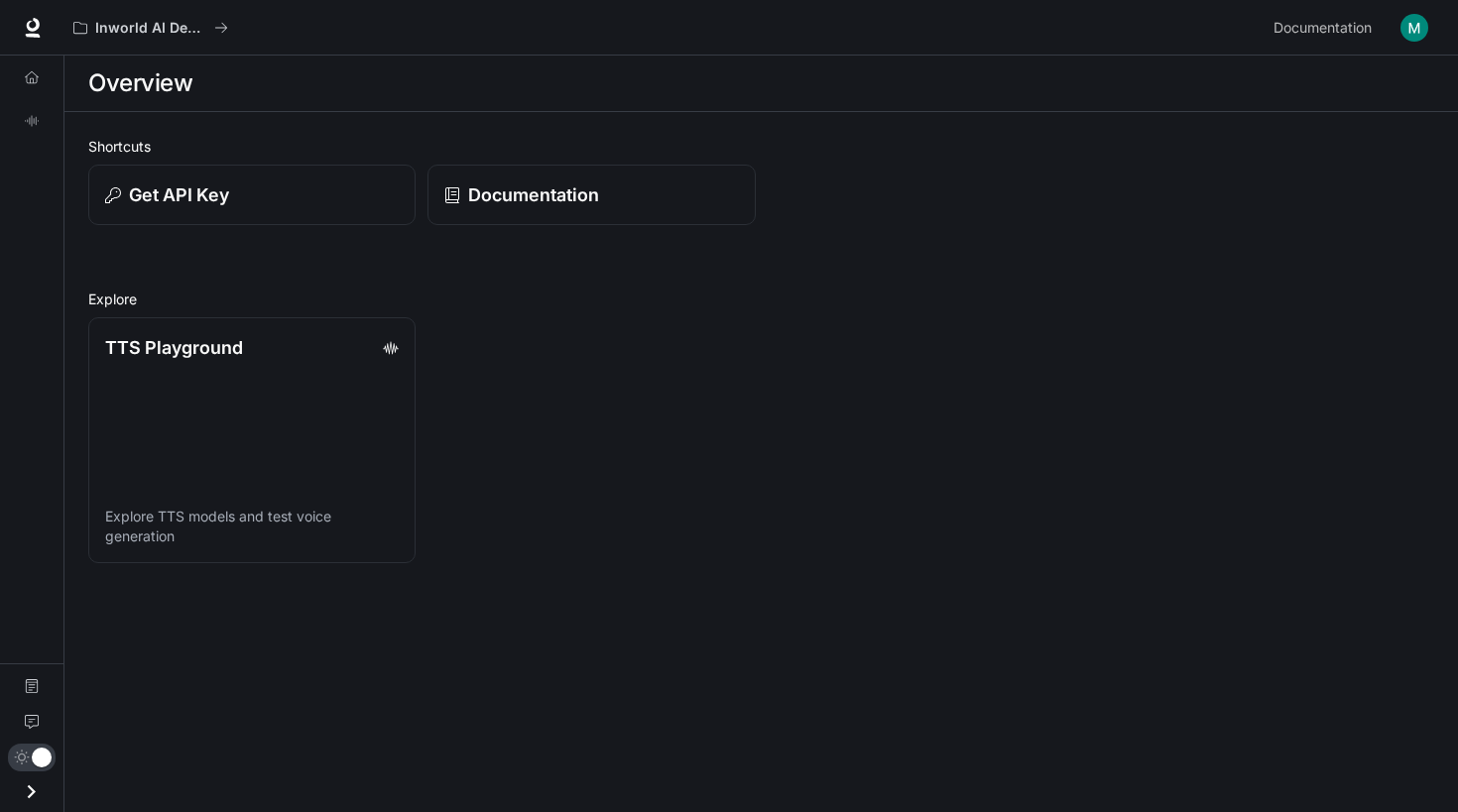 click at bounding box center [31, 791] 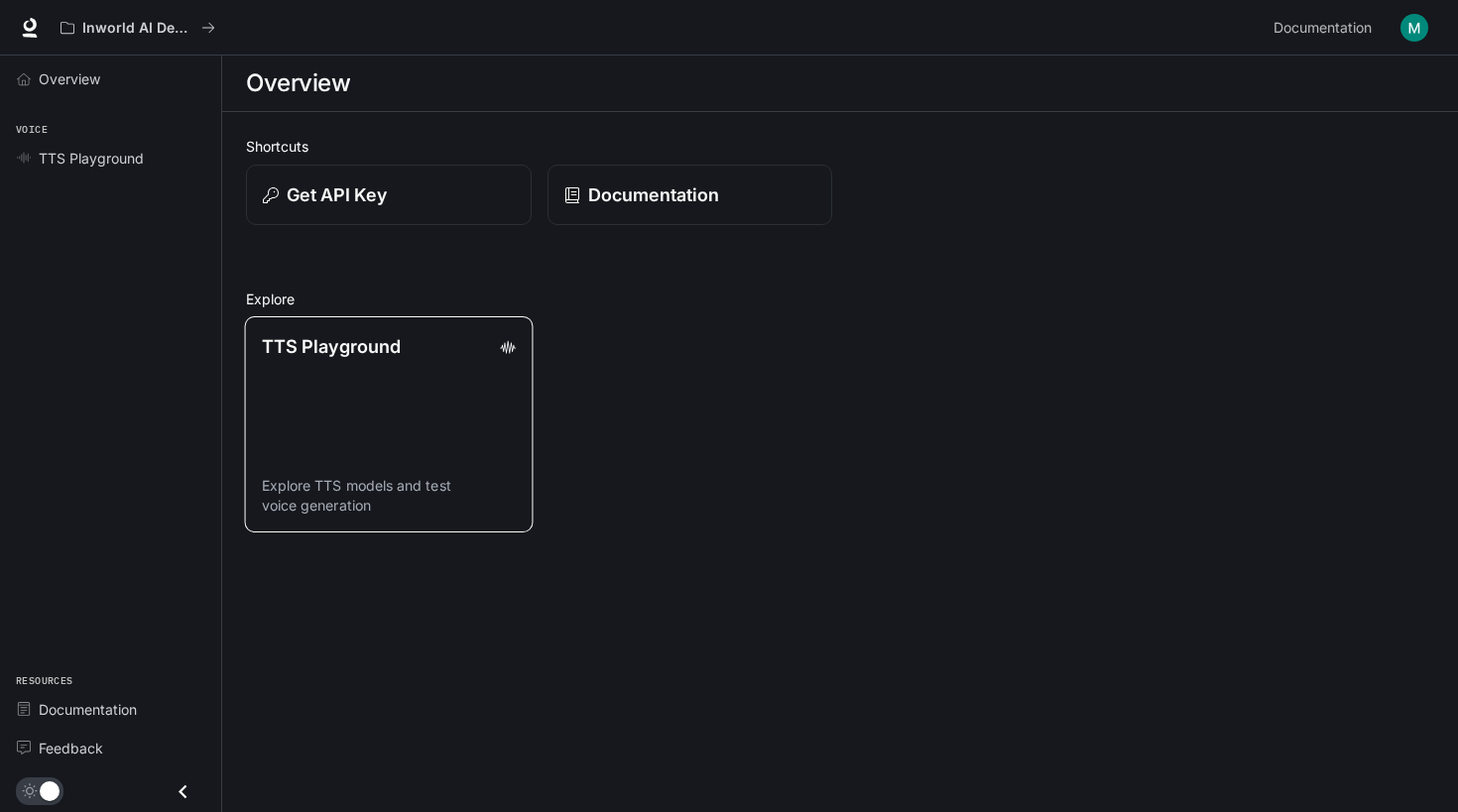 click on "TTS Playground Explore TTS models and test voice generation" at bounding box center (389, 424) 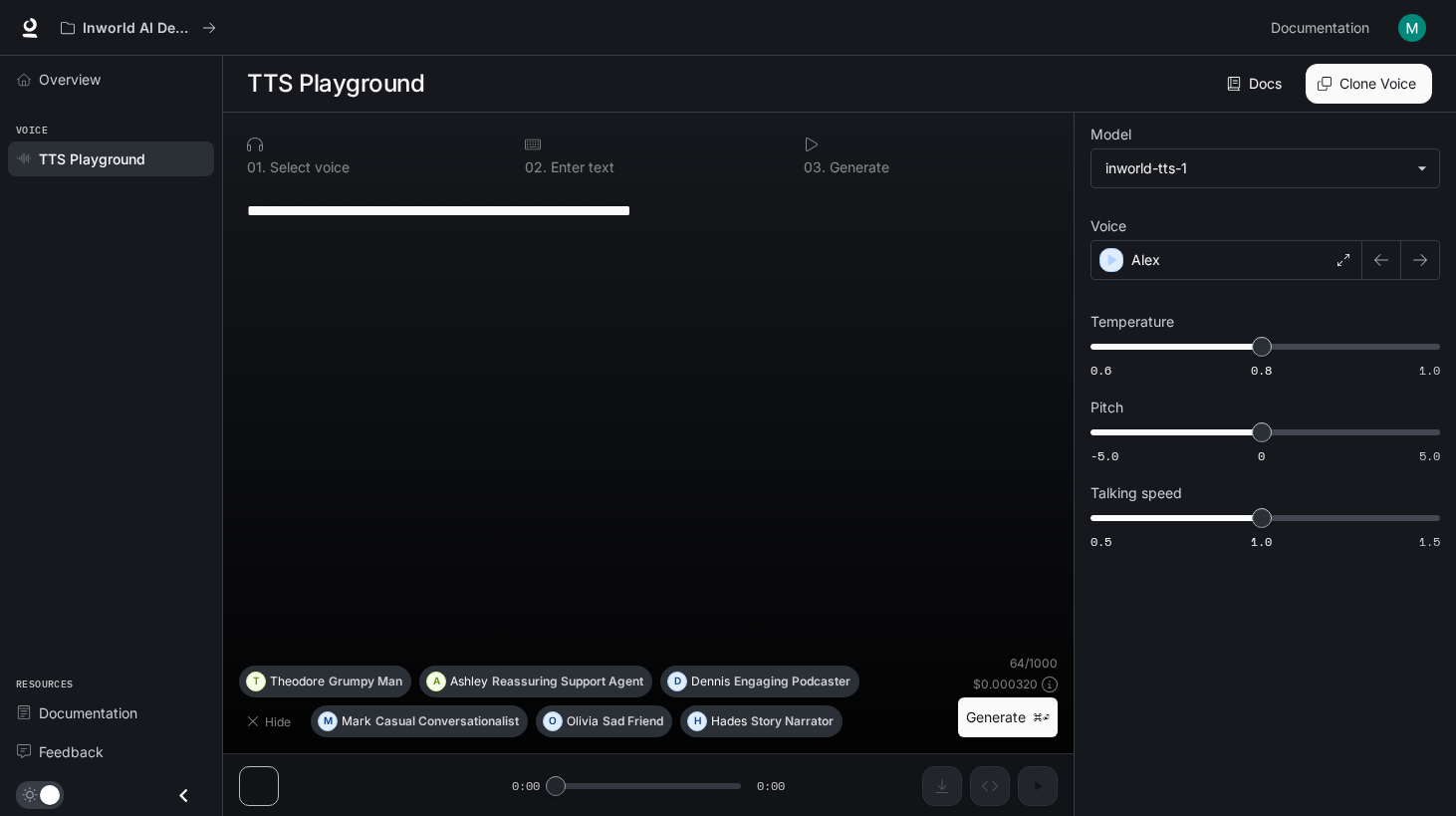 click on "**********" at bounding box center [648, 420] 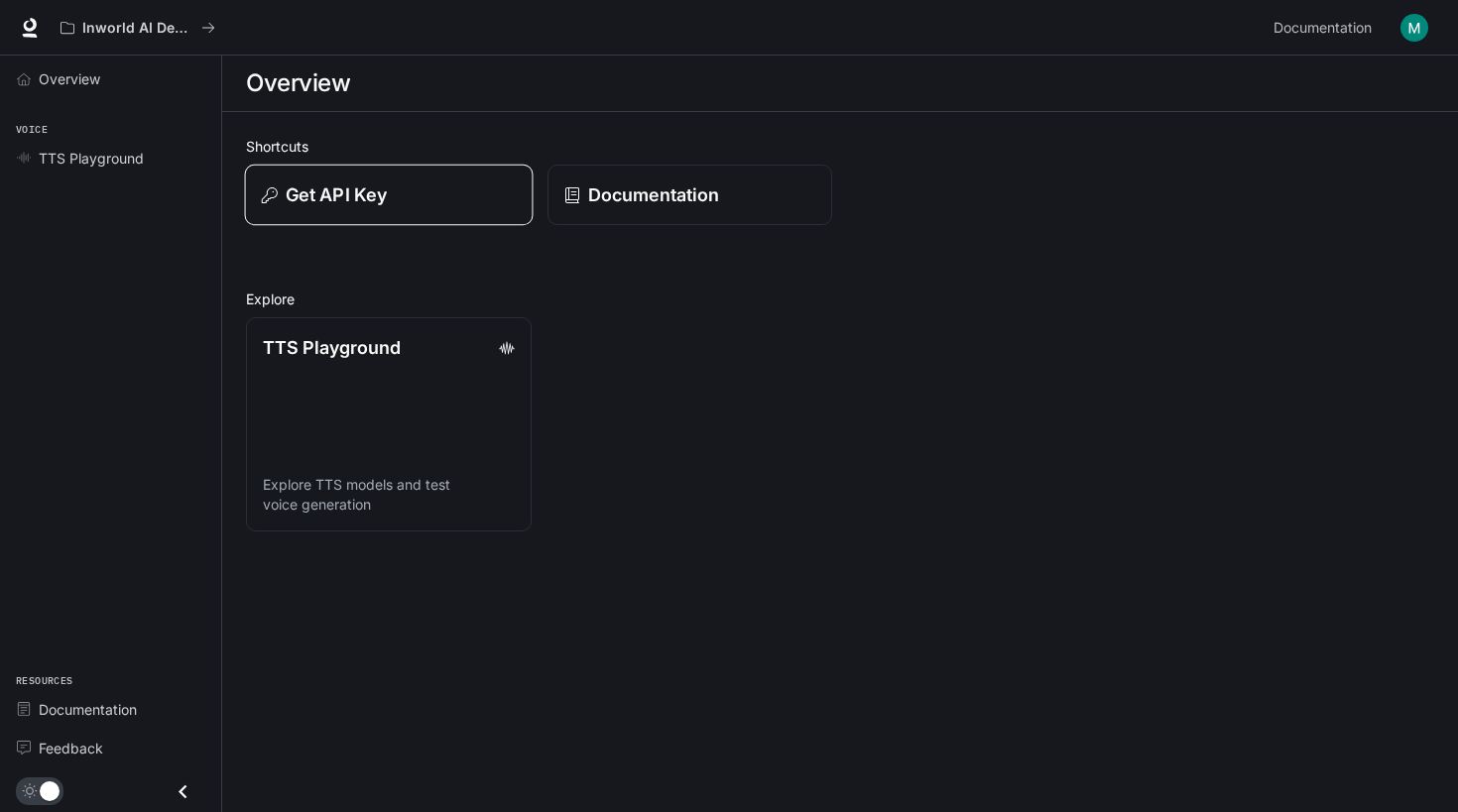 click on "Get API Key" at bounding box center [389, 194] 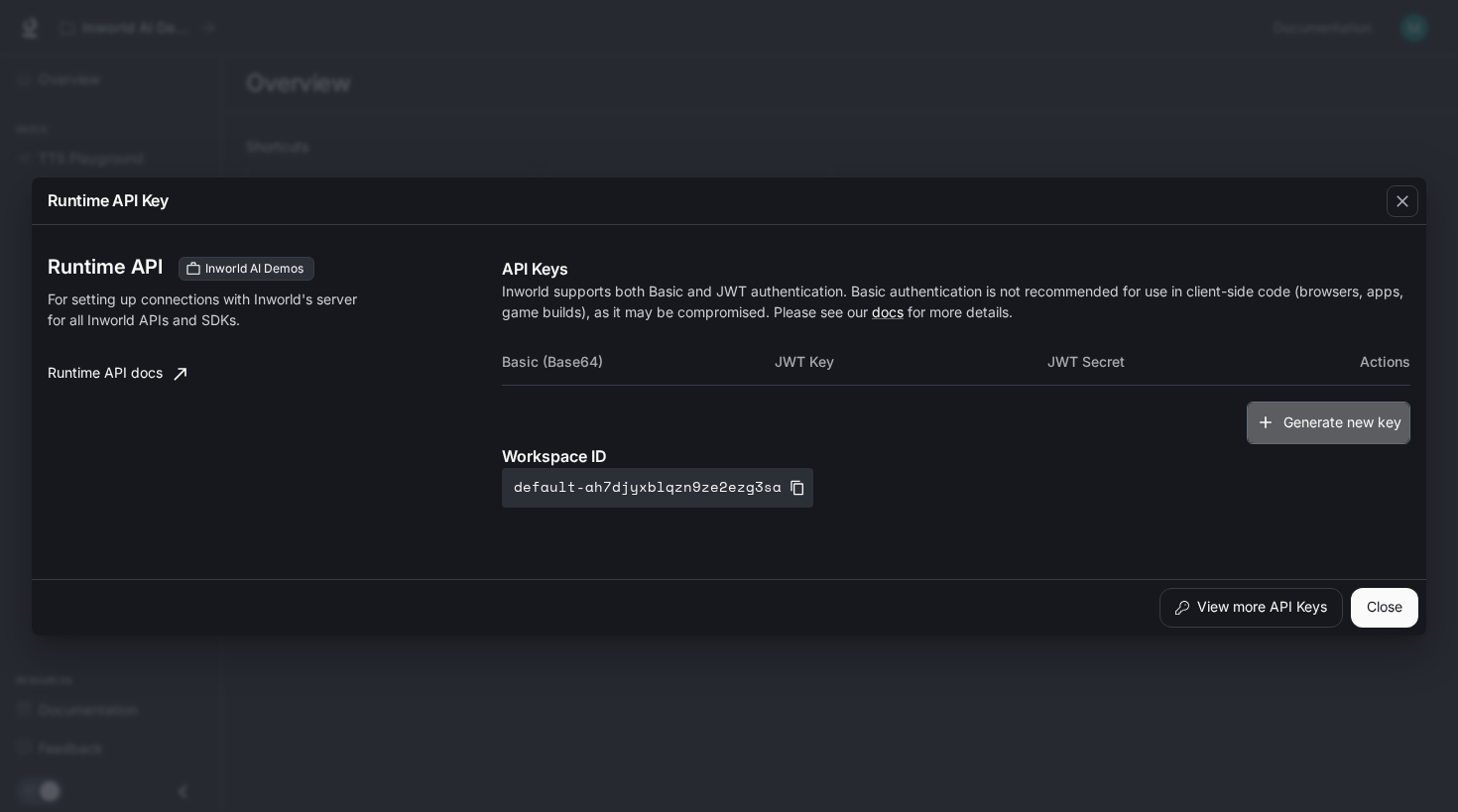 click on "Generate new key" at bounding box center (1328, 422) 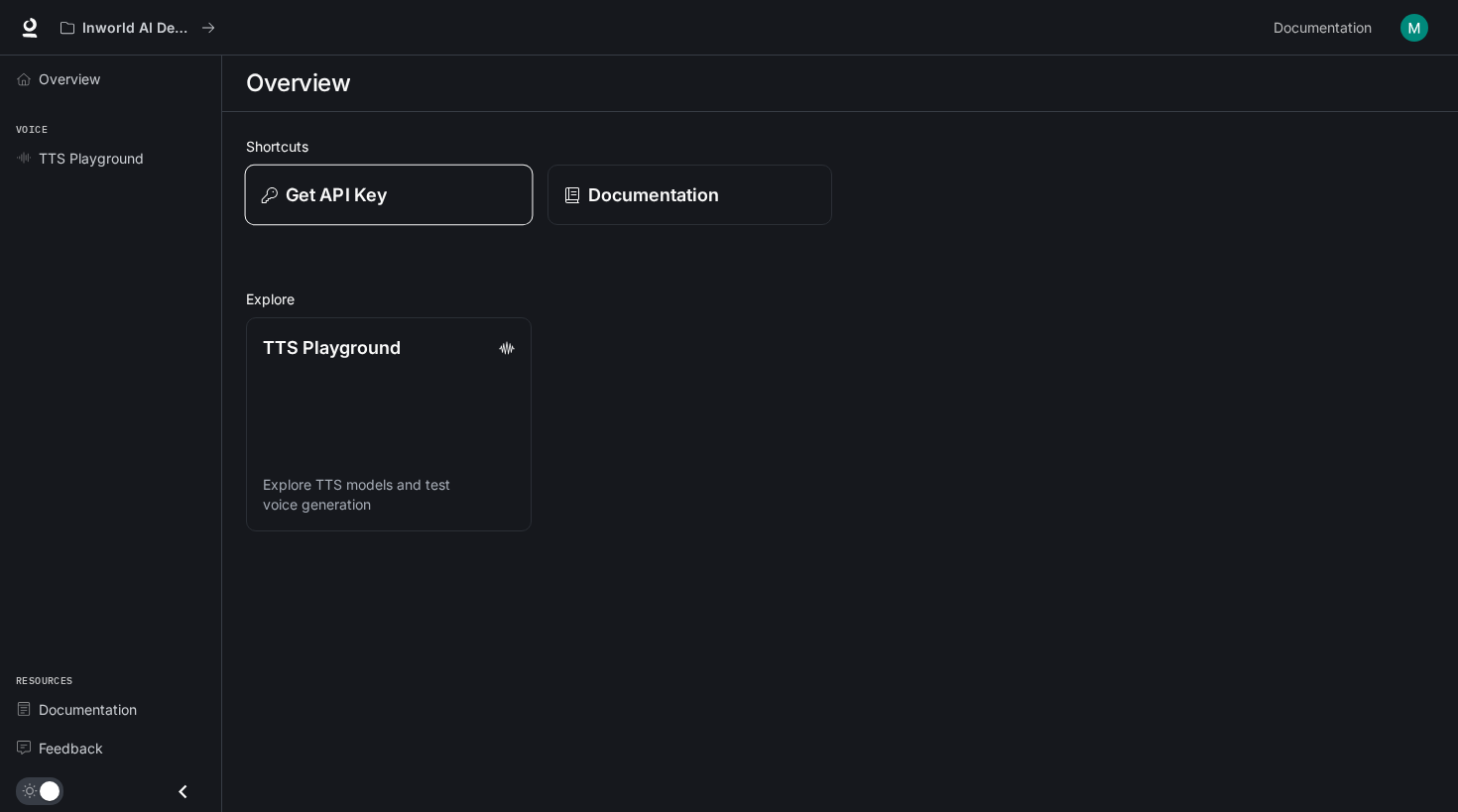 click on "Get API Key" at bounding box center (389, 194) 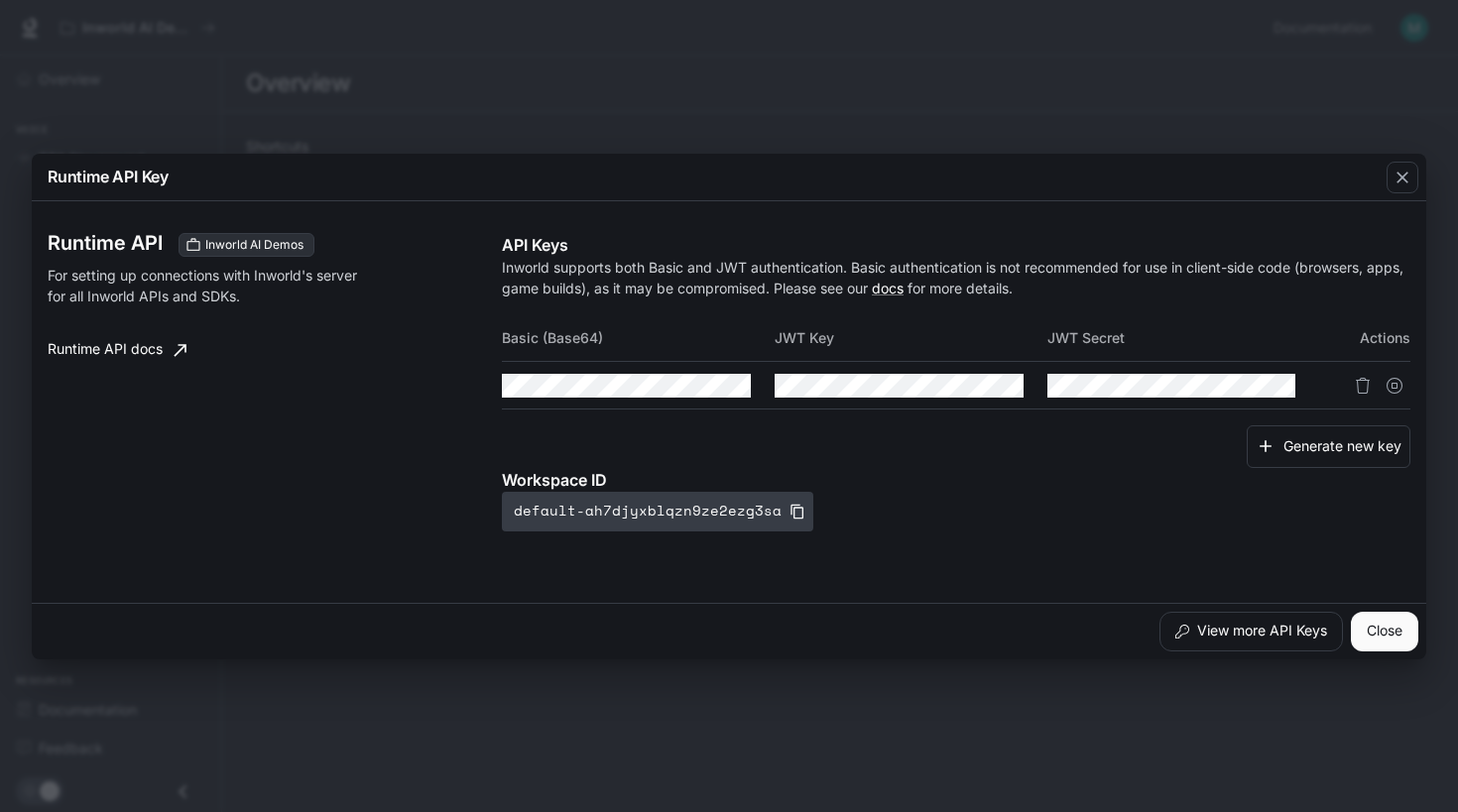 click on "default-ah7djyxblqzn9ze2ezg3sa" at bounding box center [658, 512] 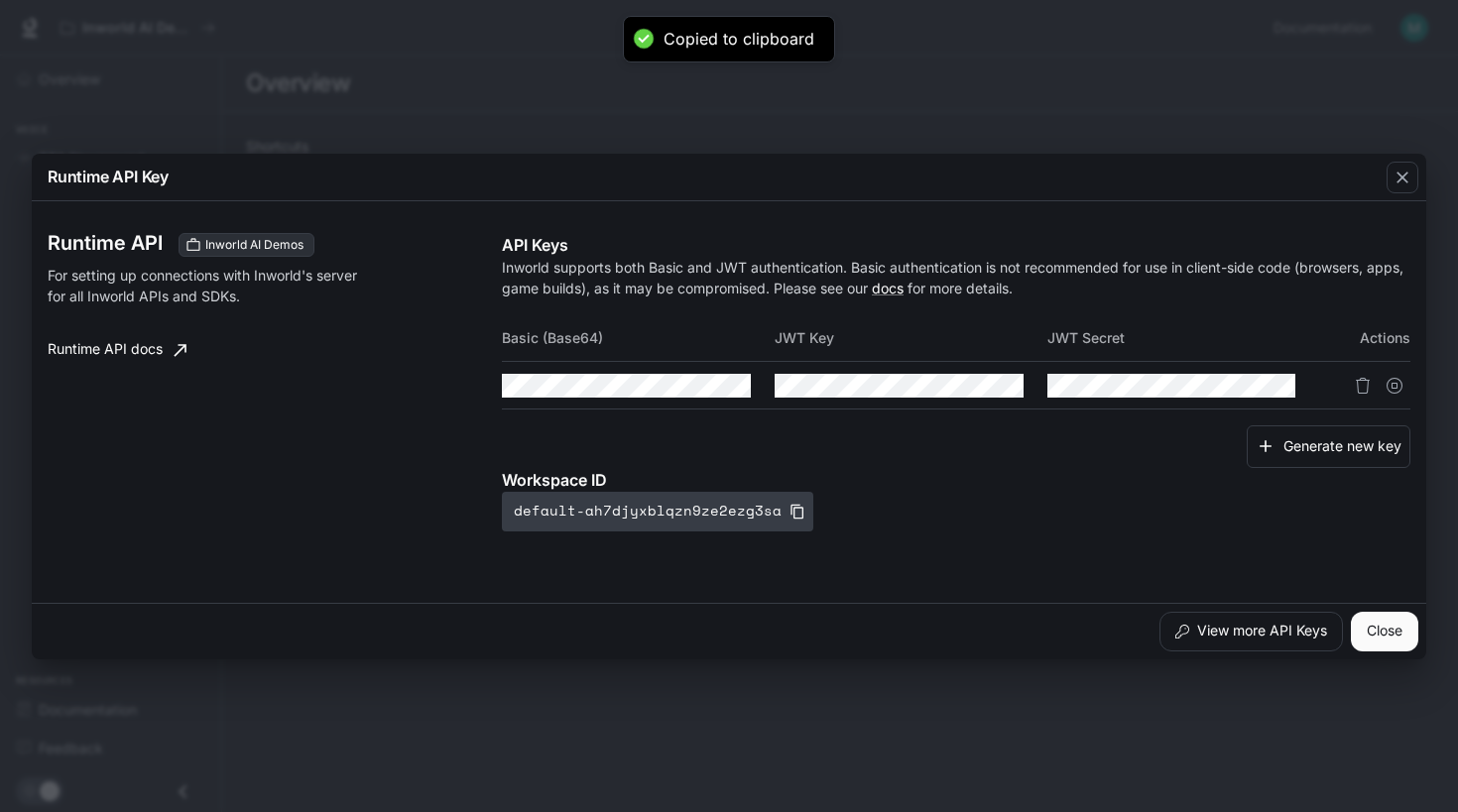 click on "default-ah7djyxblqzn9ze2ezg3sa" at bounding box center (658, 512) 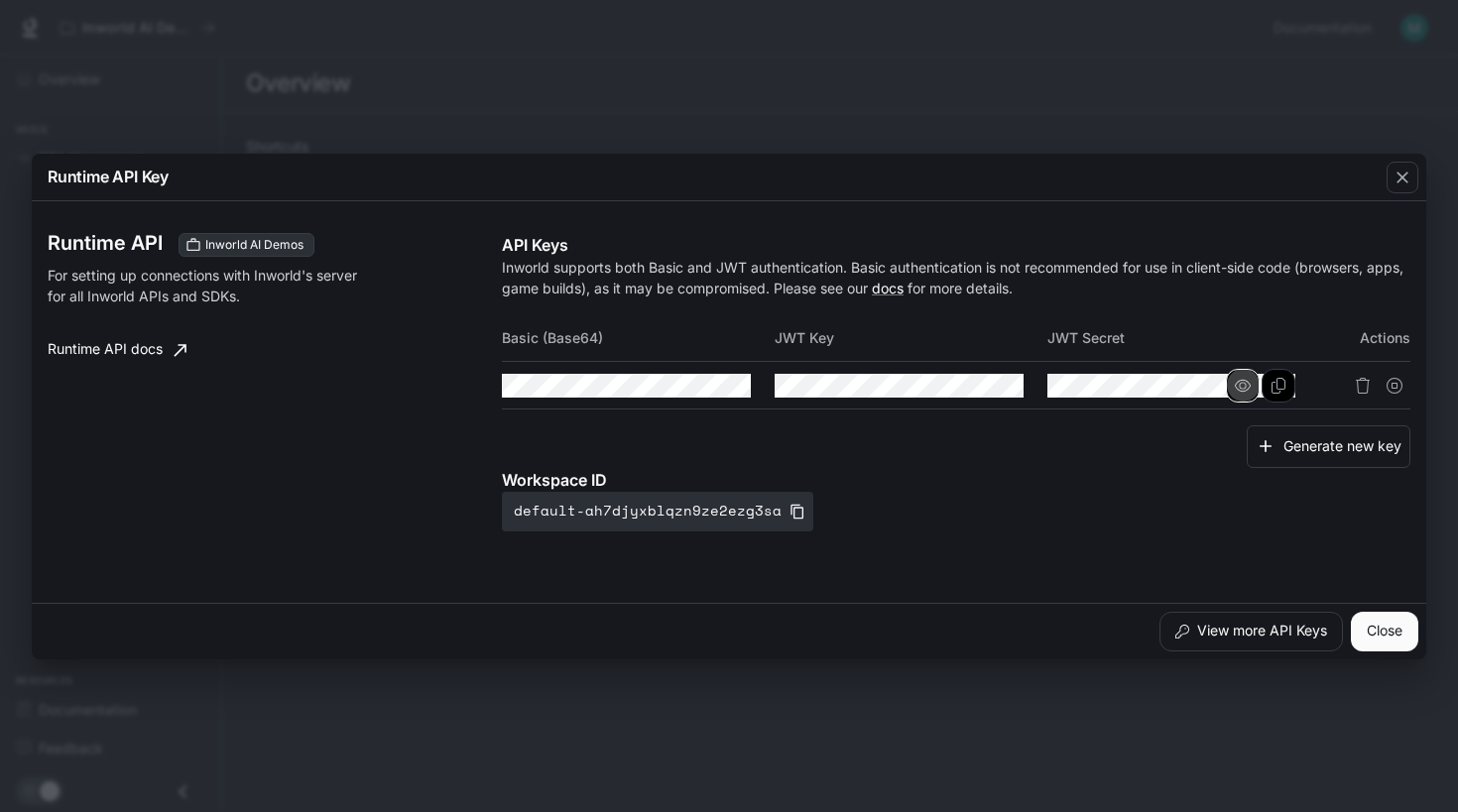 click at bounding box center [0, 0] 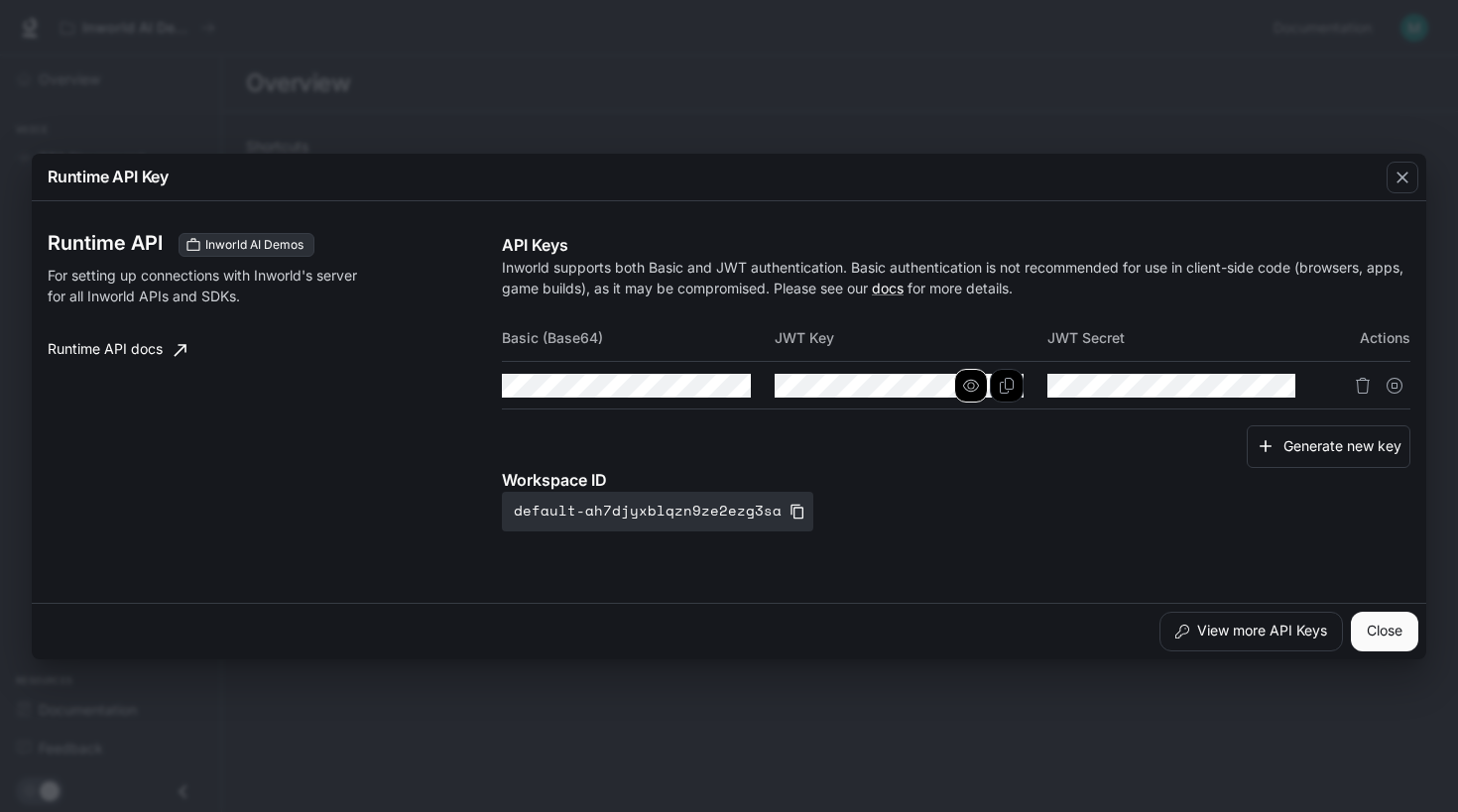click at bounding box center [0, 0] 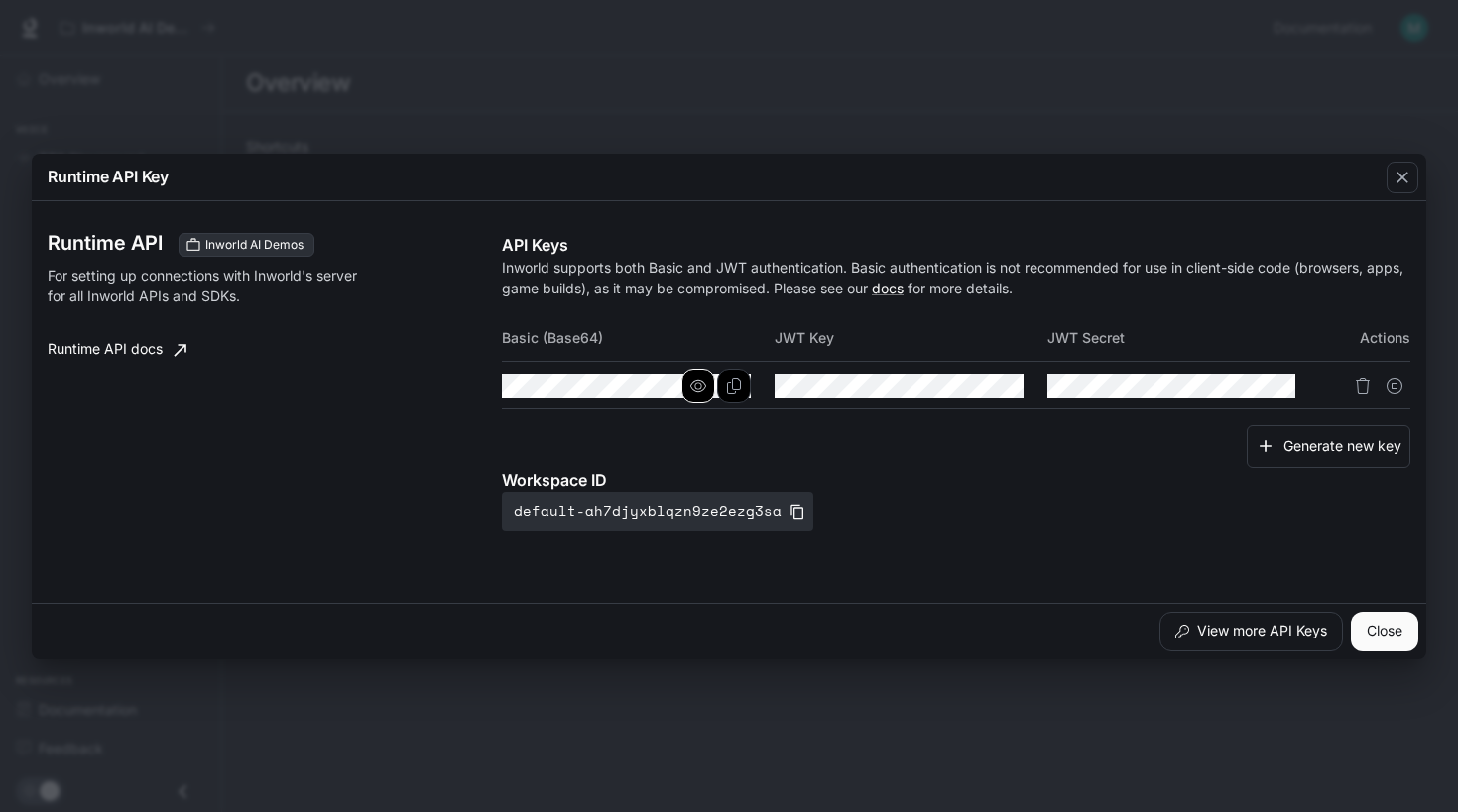 click at bounding box center [698, 386] 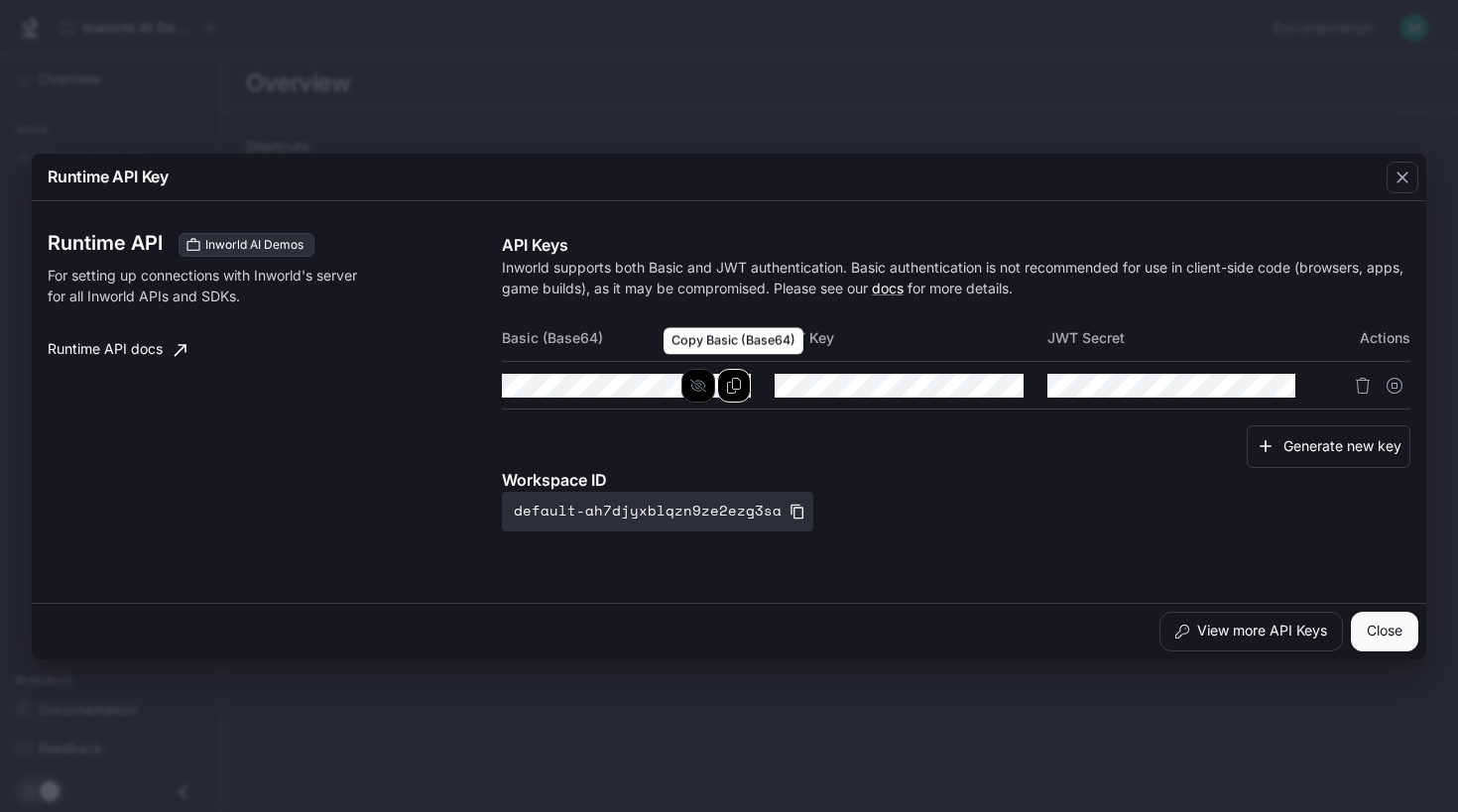 click at bounding box center [734, 386] 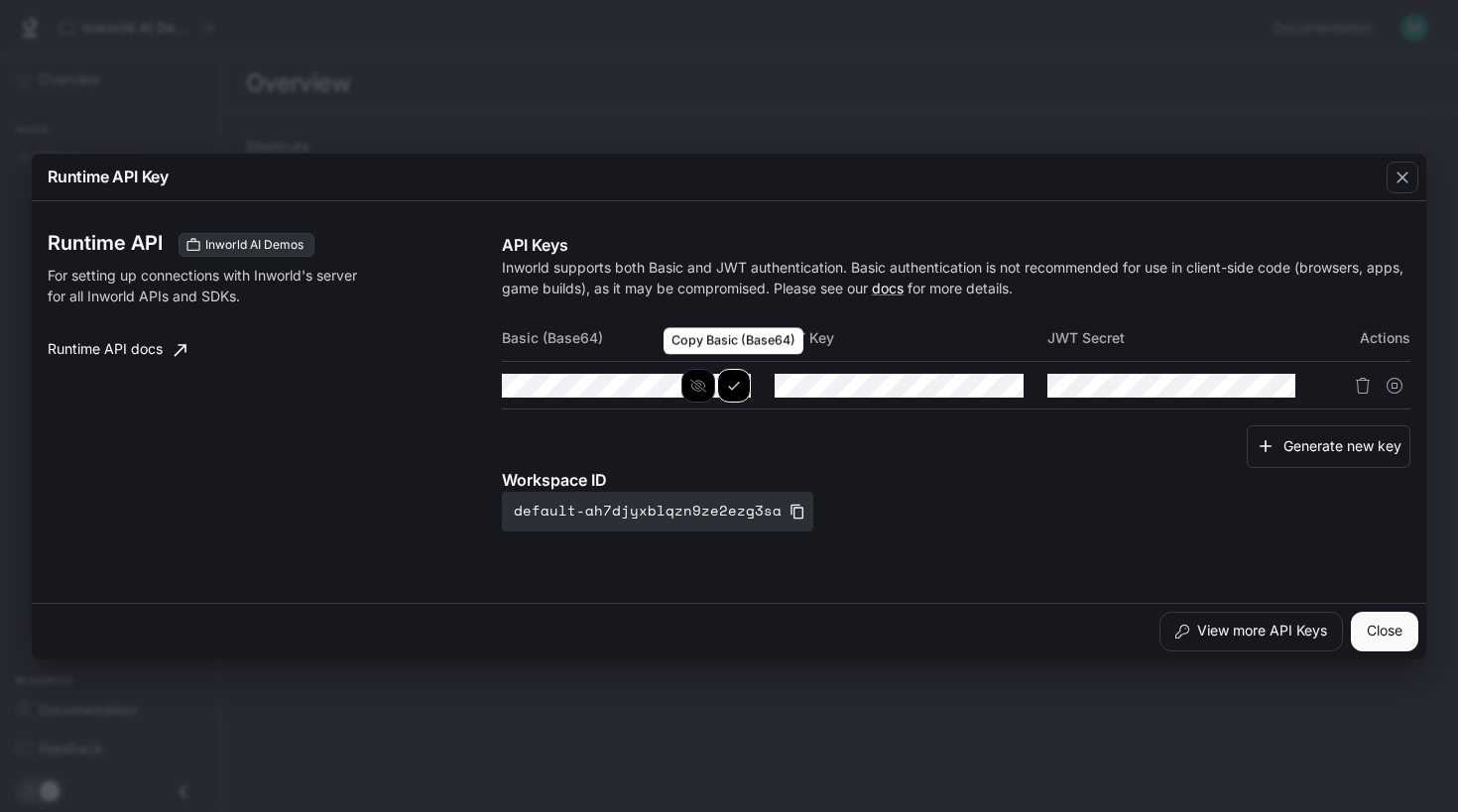 type 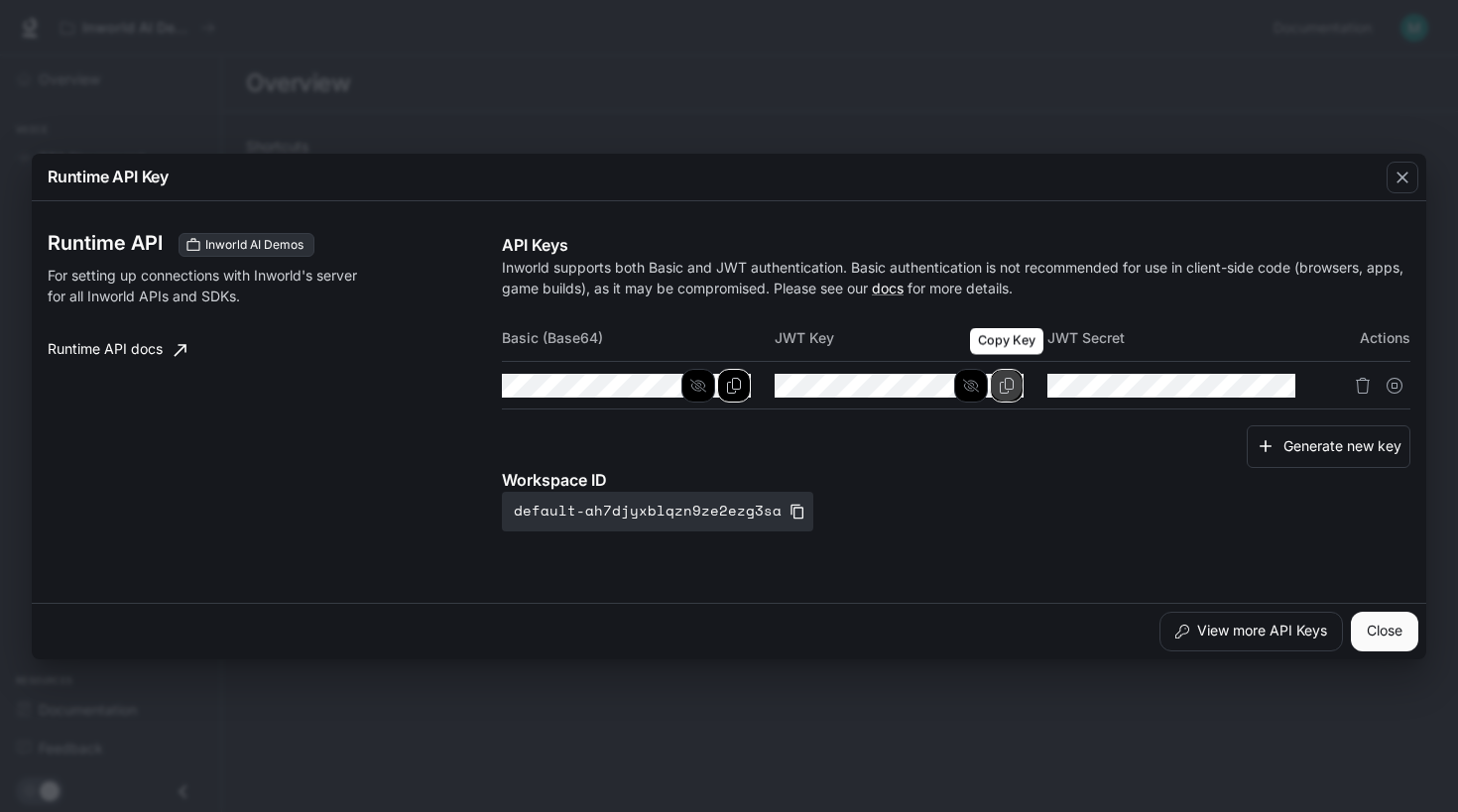 click at bounding box center [1007, 386] 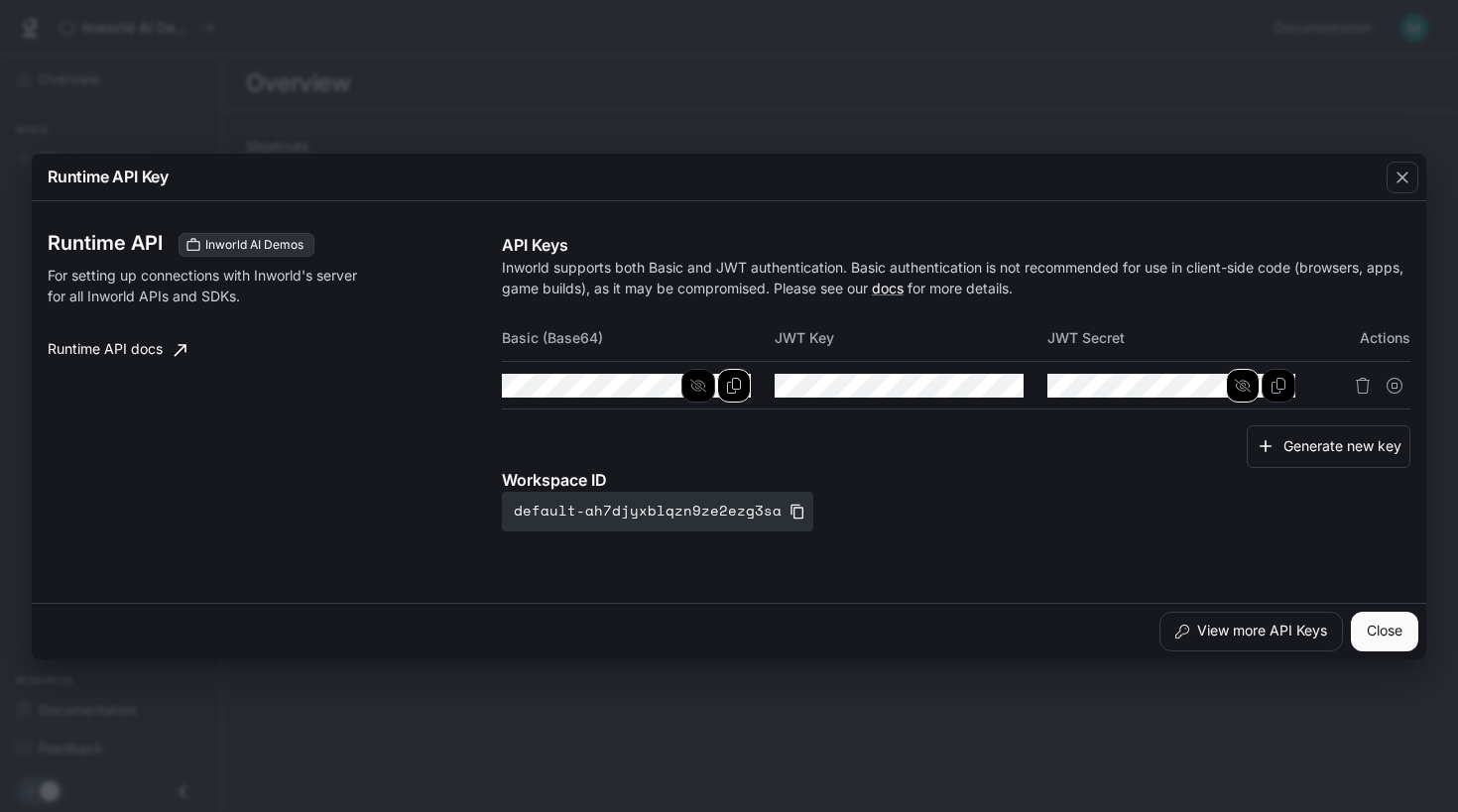 click at bounding box center [698, 386] 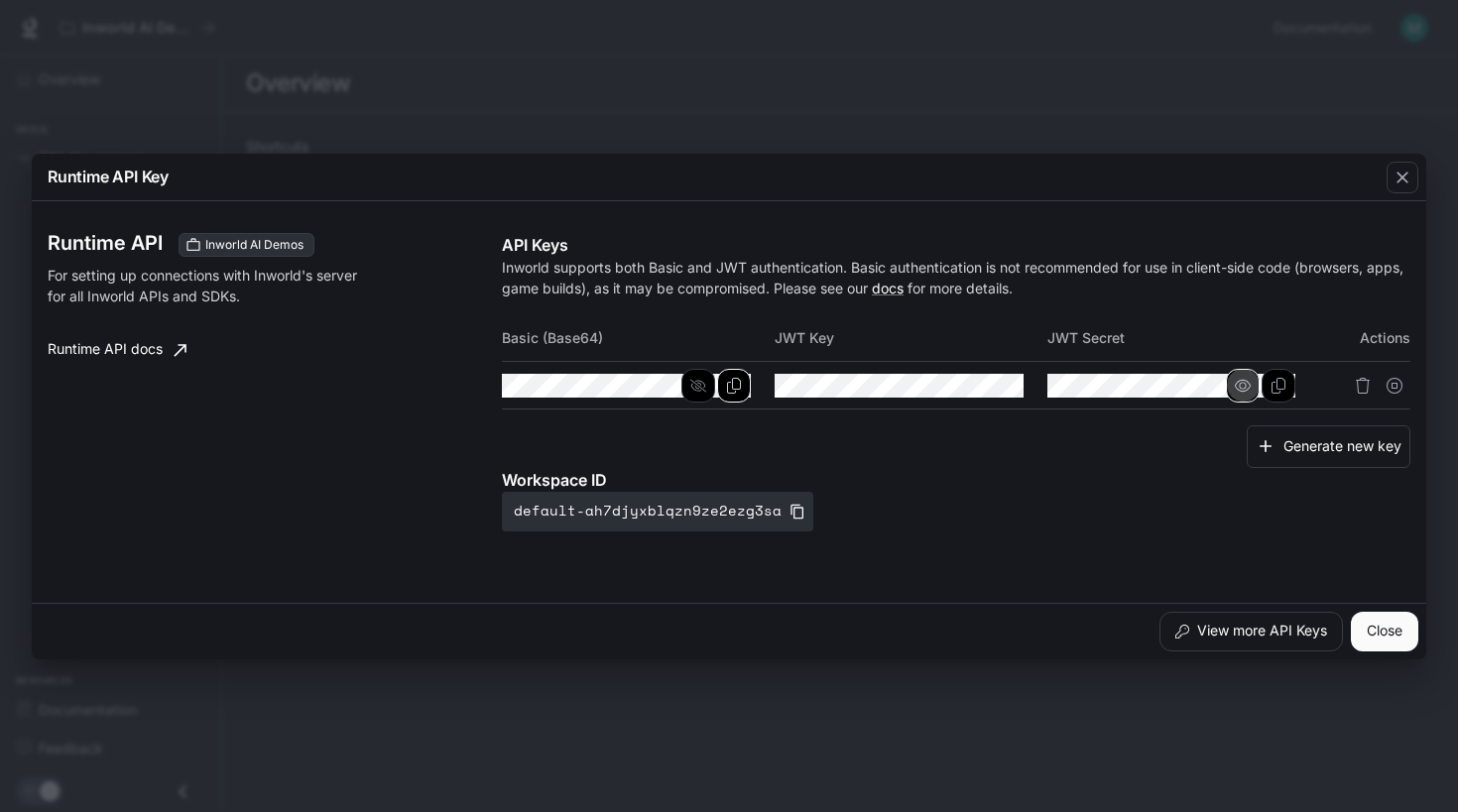click at bounding box center (1243, 385) 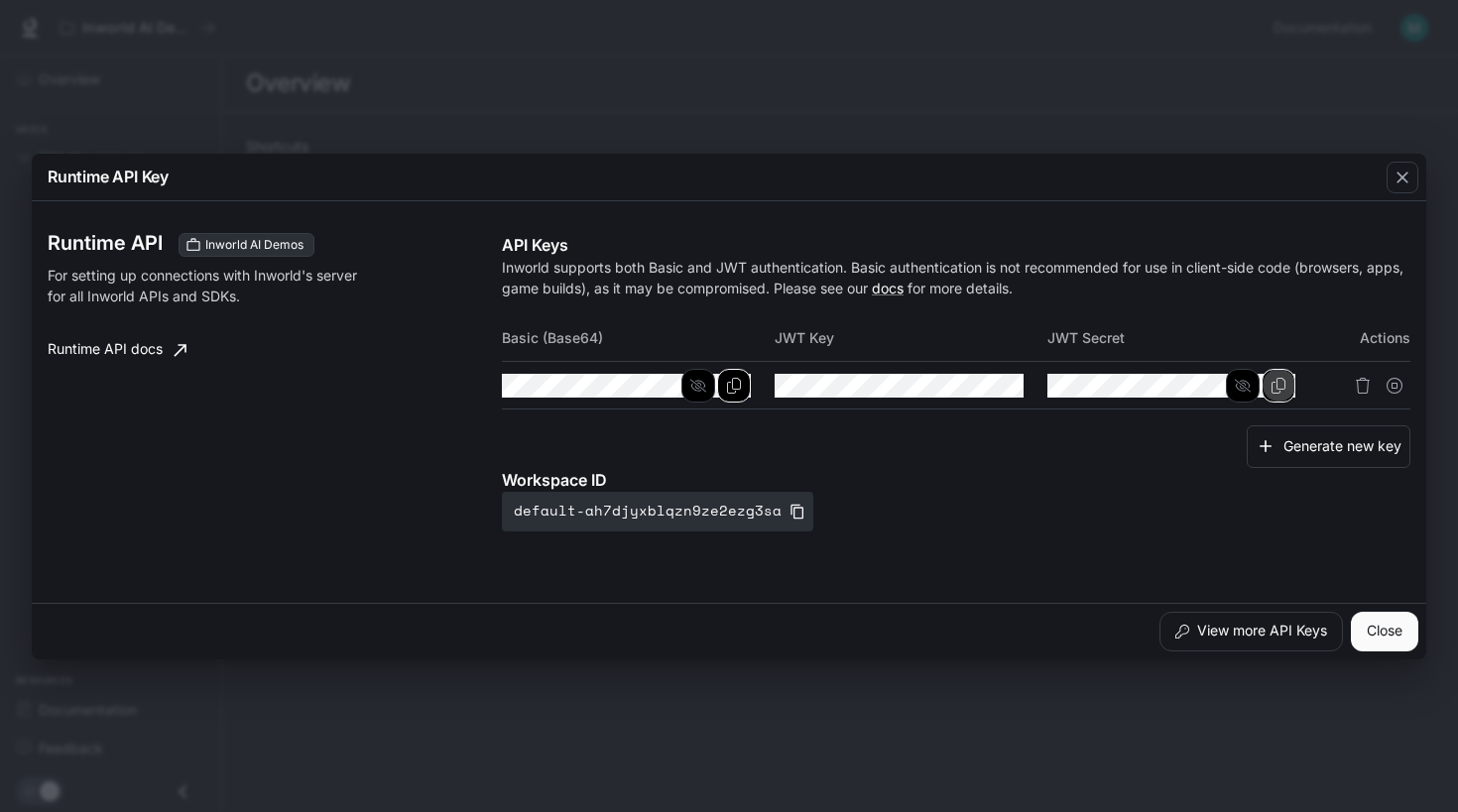click at bounding box center (1278, 386) 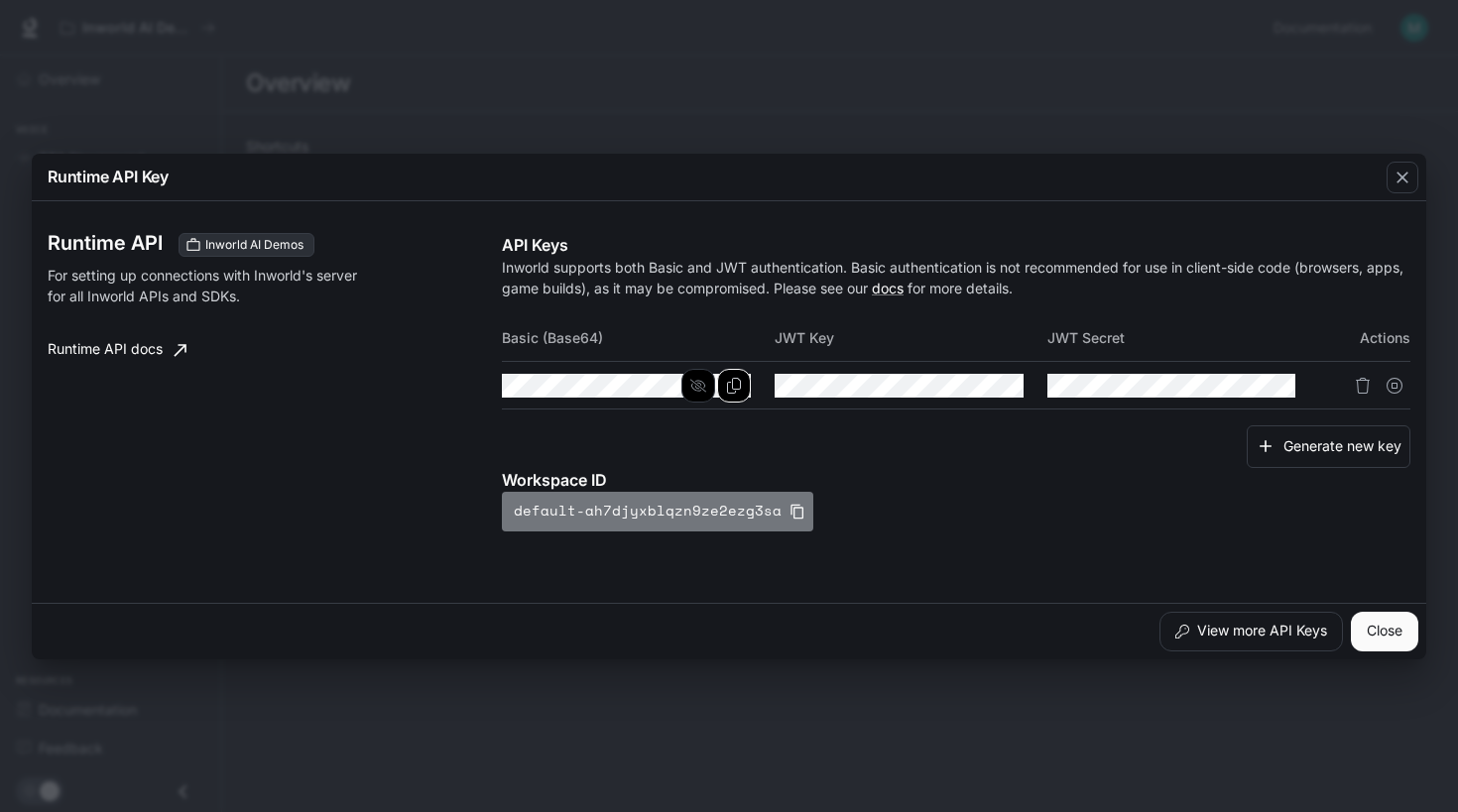 click at bounding box center (797, 512) 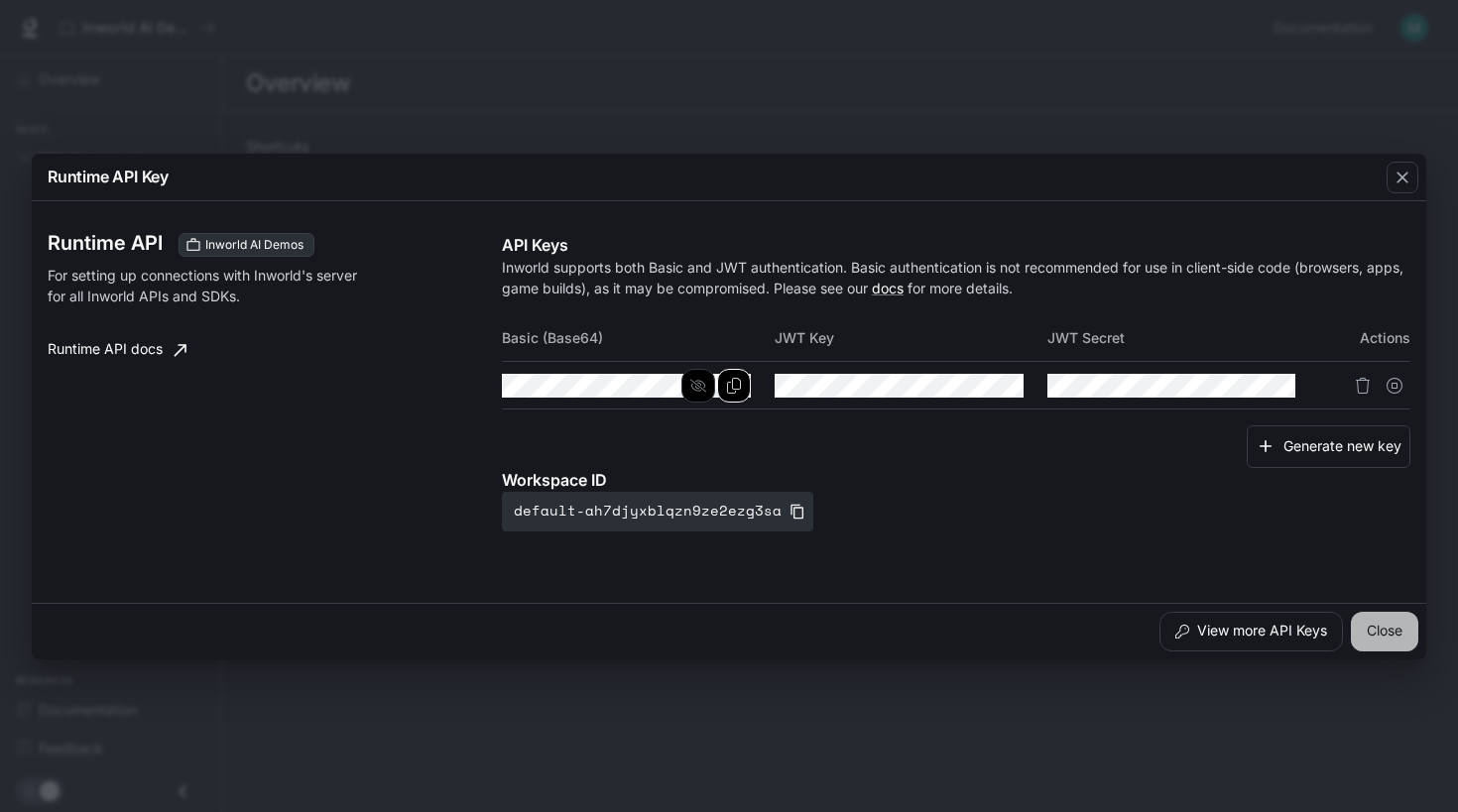 click on "Close" at bounding box center [1385, 632] 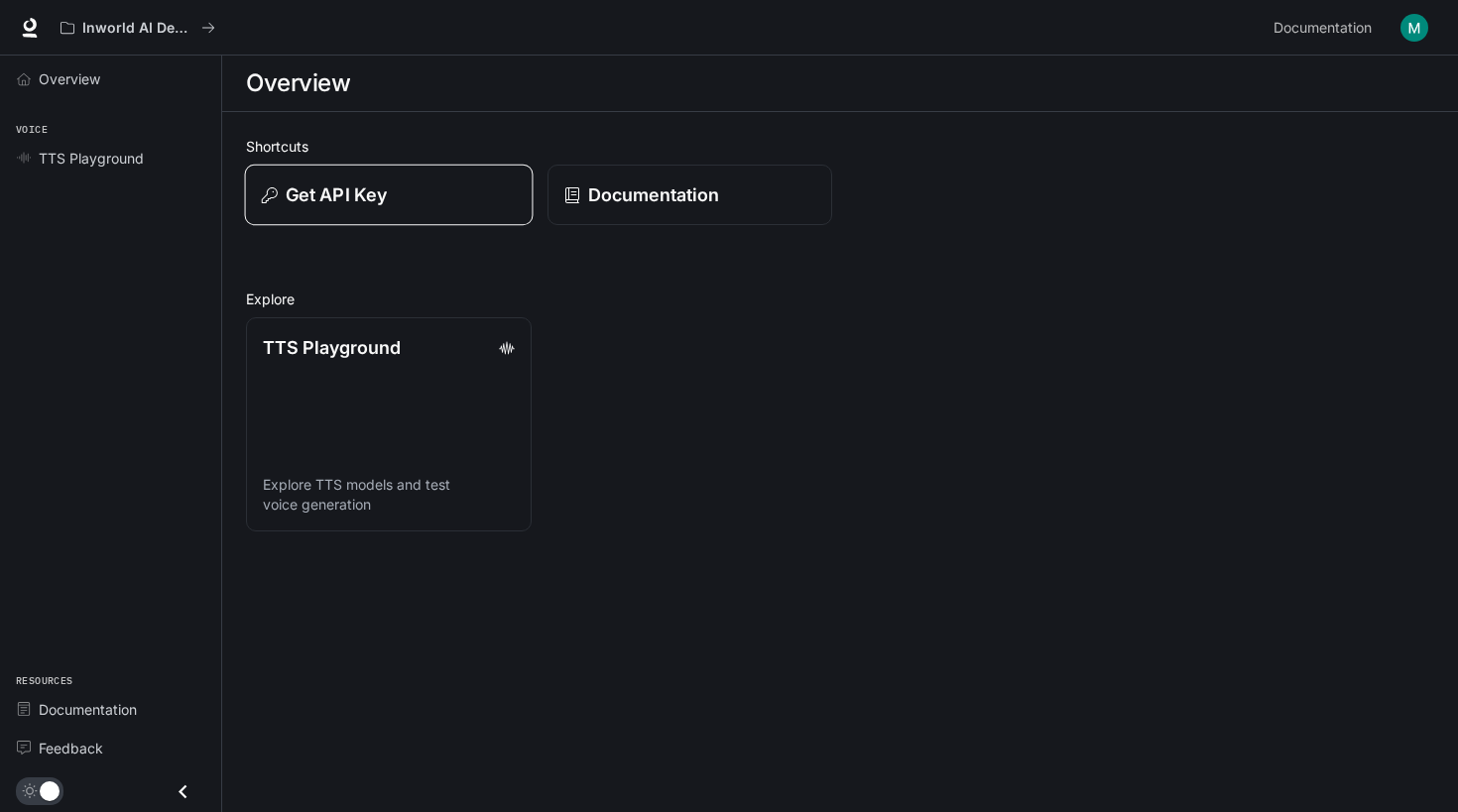 click on "Get API Key" at bounding box center (389, 194) 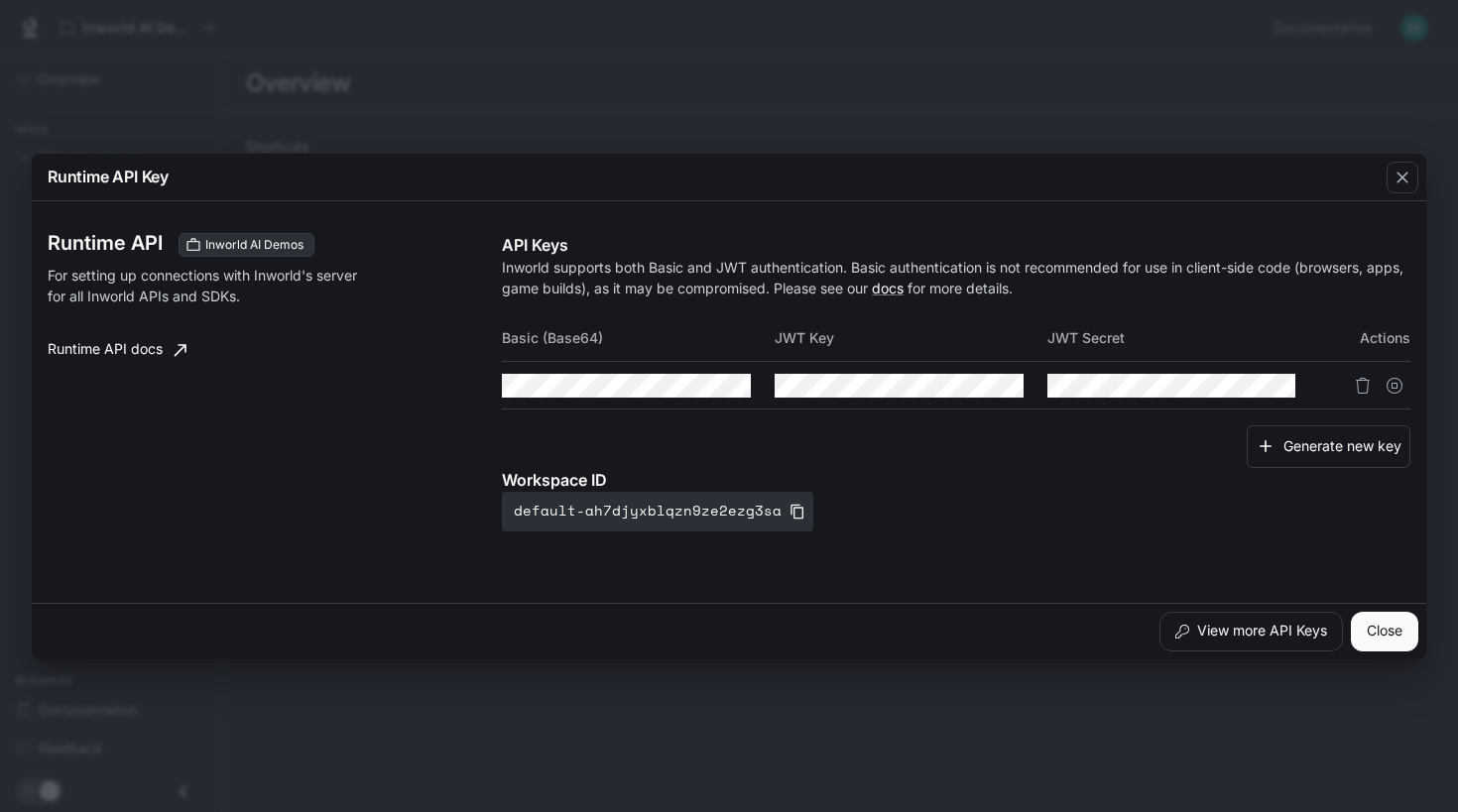 click on "Close" at bounding box center (1385, 632) 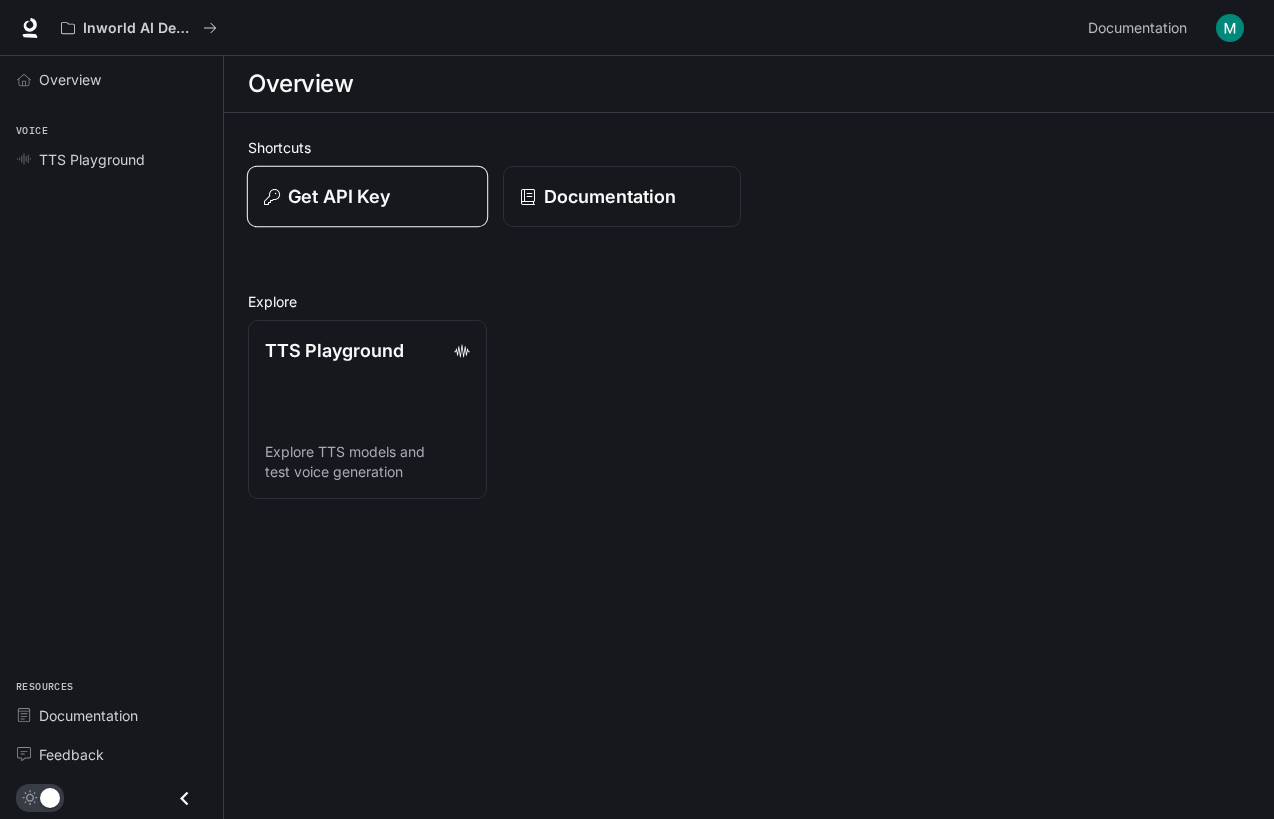 click on "Get API Key" at bounding box center [367, 197] 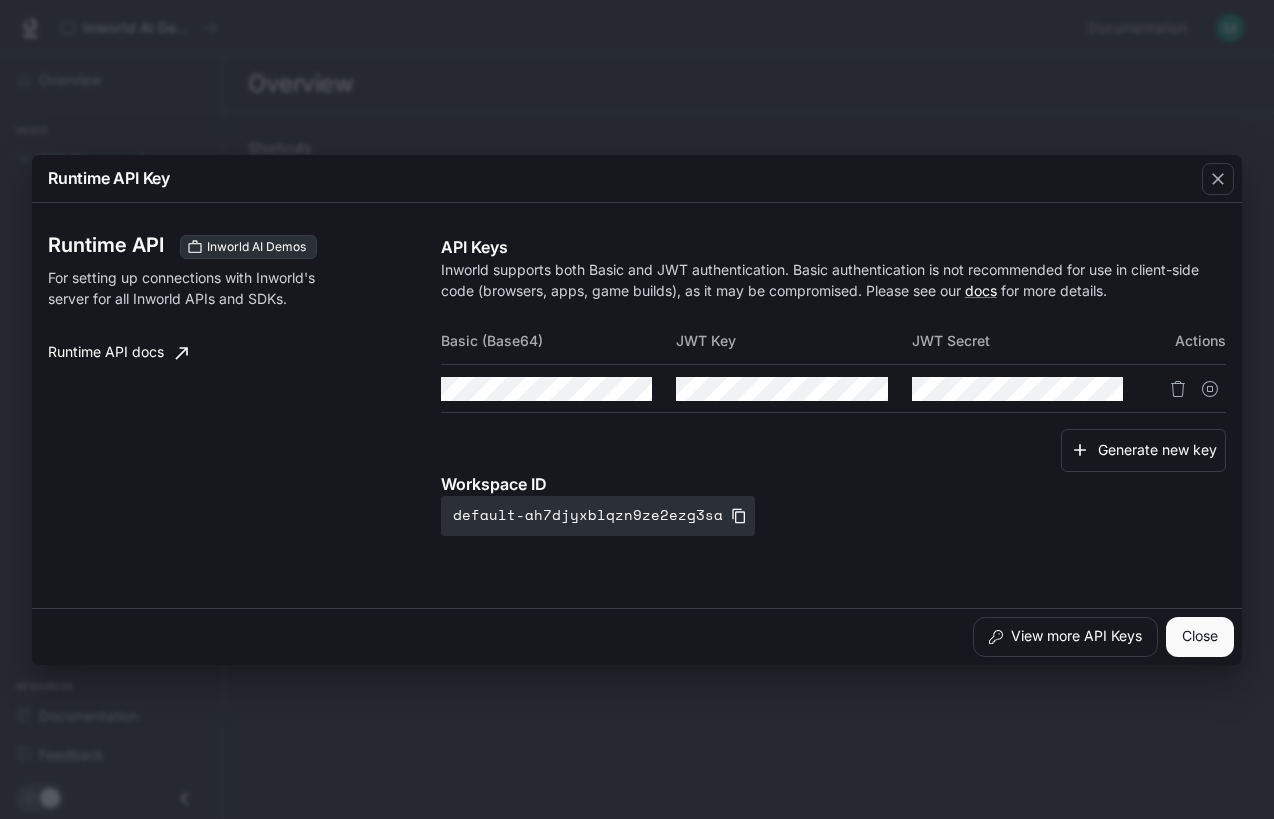 click on "Runtime API Key" at bounding box center (637, 179) 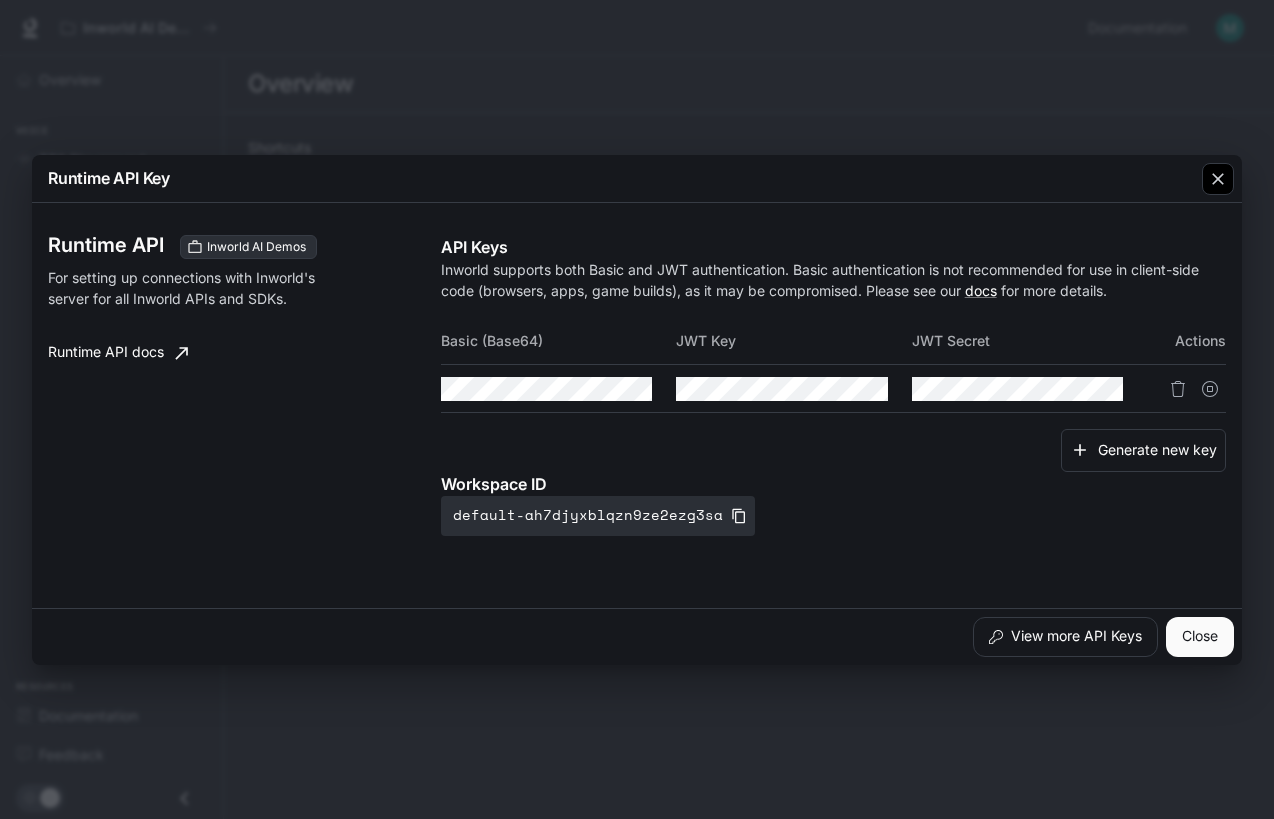 click at bounding box center (1218, 179) 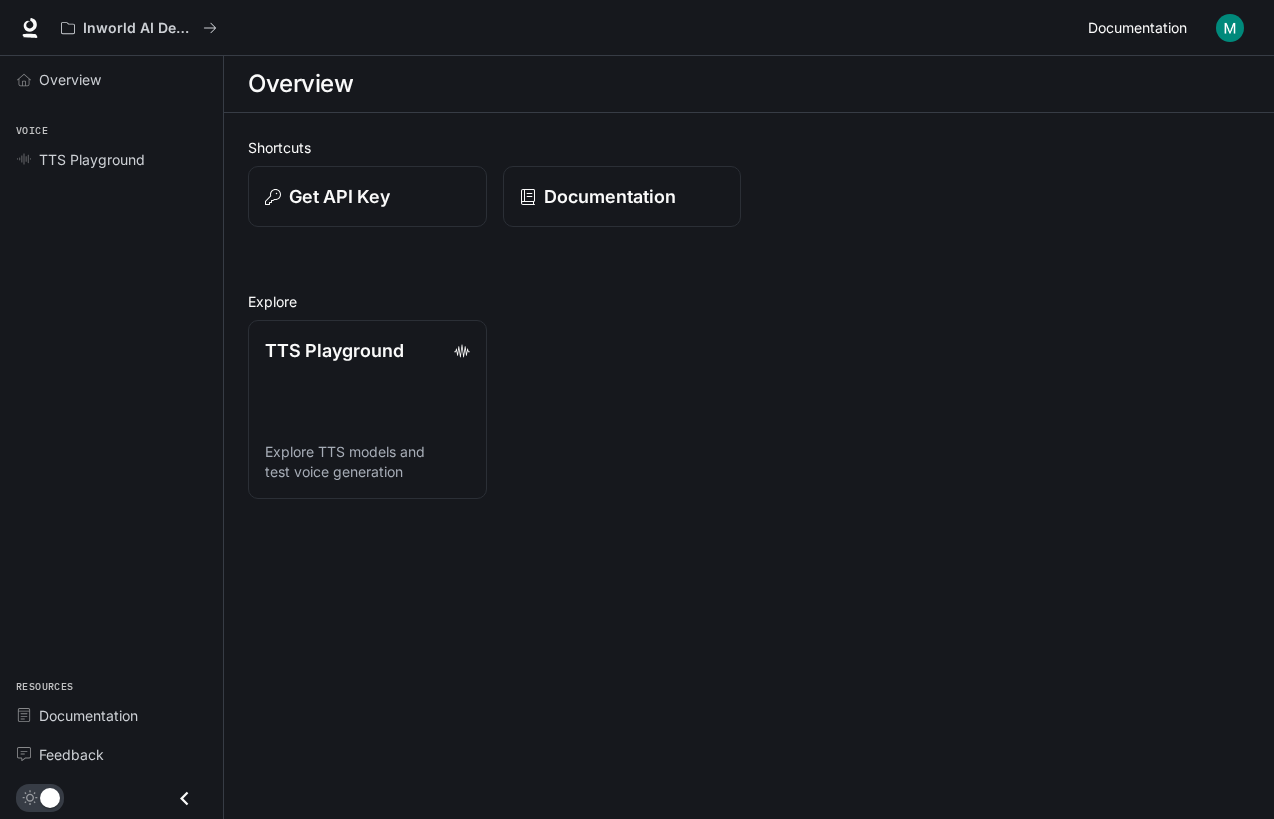 click on "Documentation" at bounding box center [1137, 28] 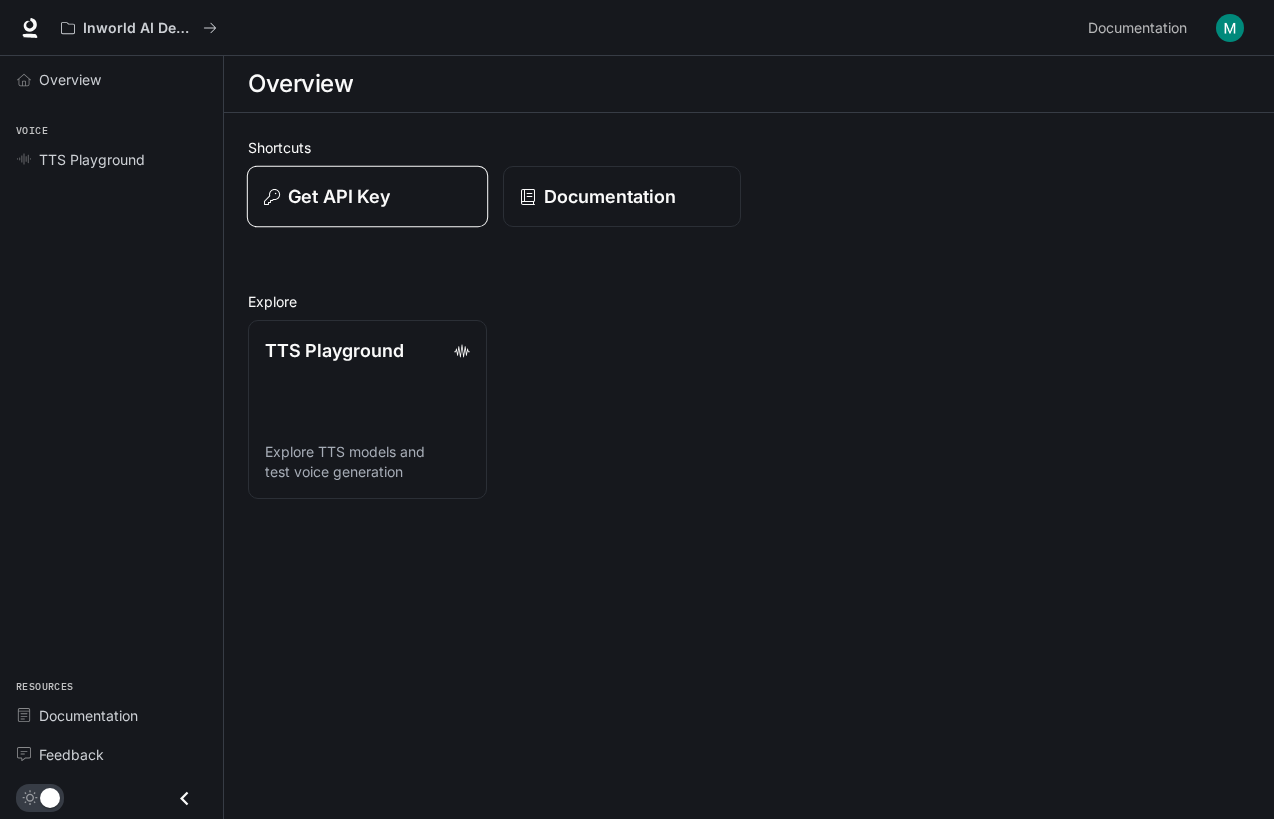 click on "Get API Key" at bounding box center (339, 196) 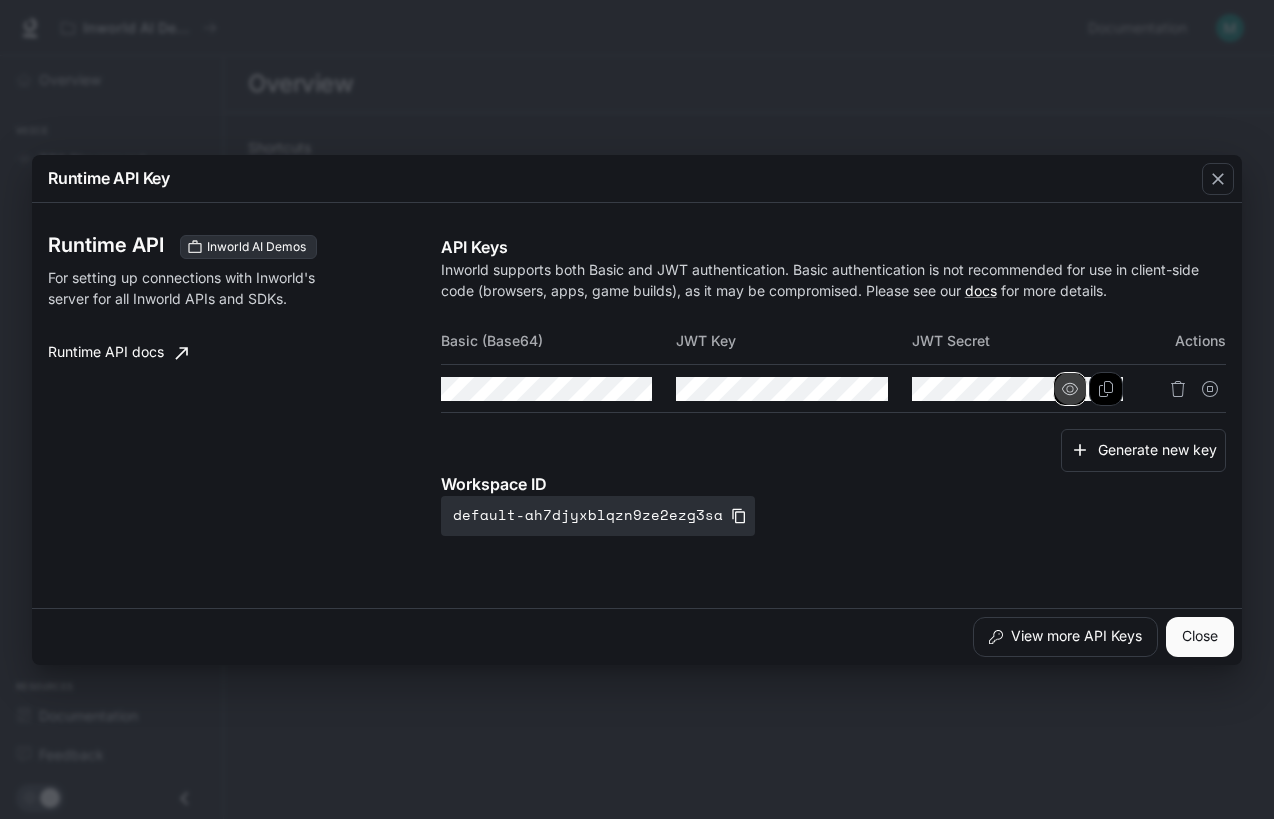 click at bounding box center [0, 0] 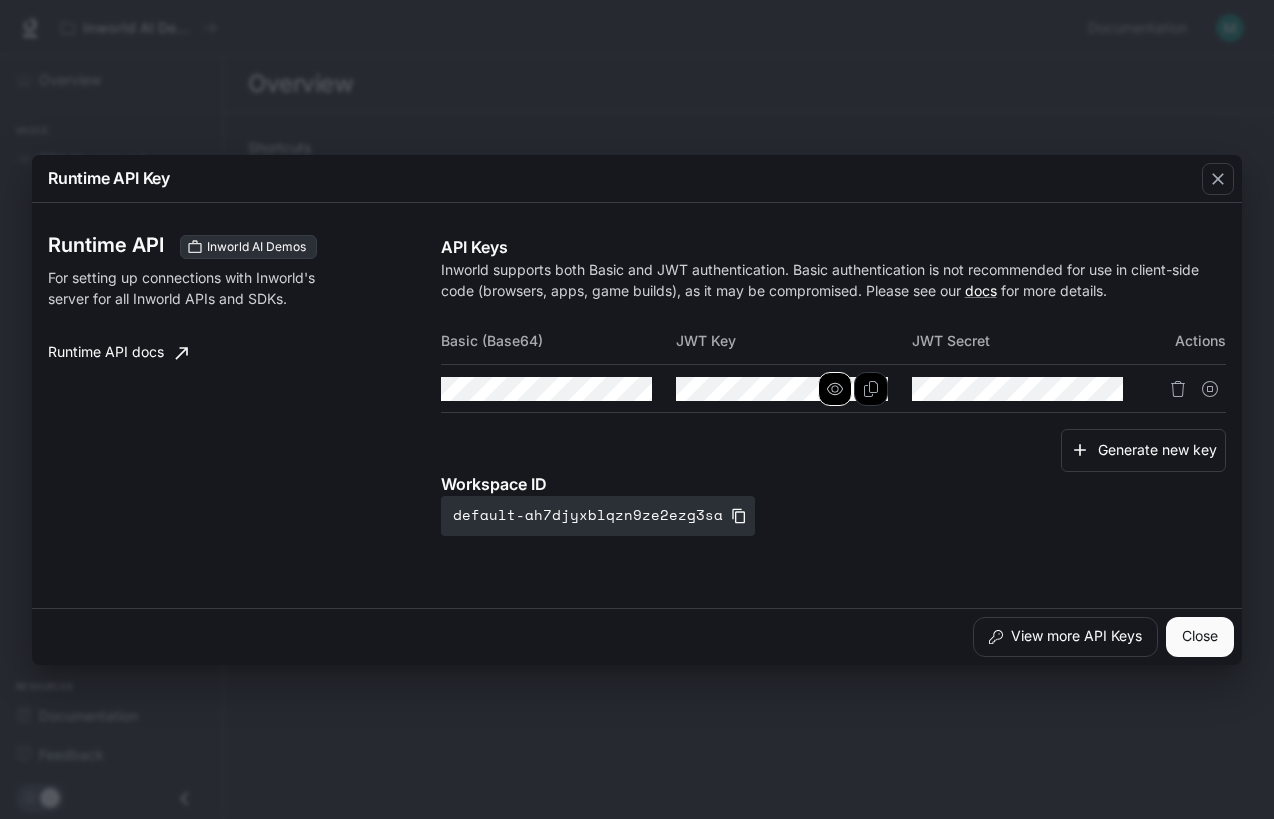 click at bounding box center [0, 0] 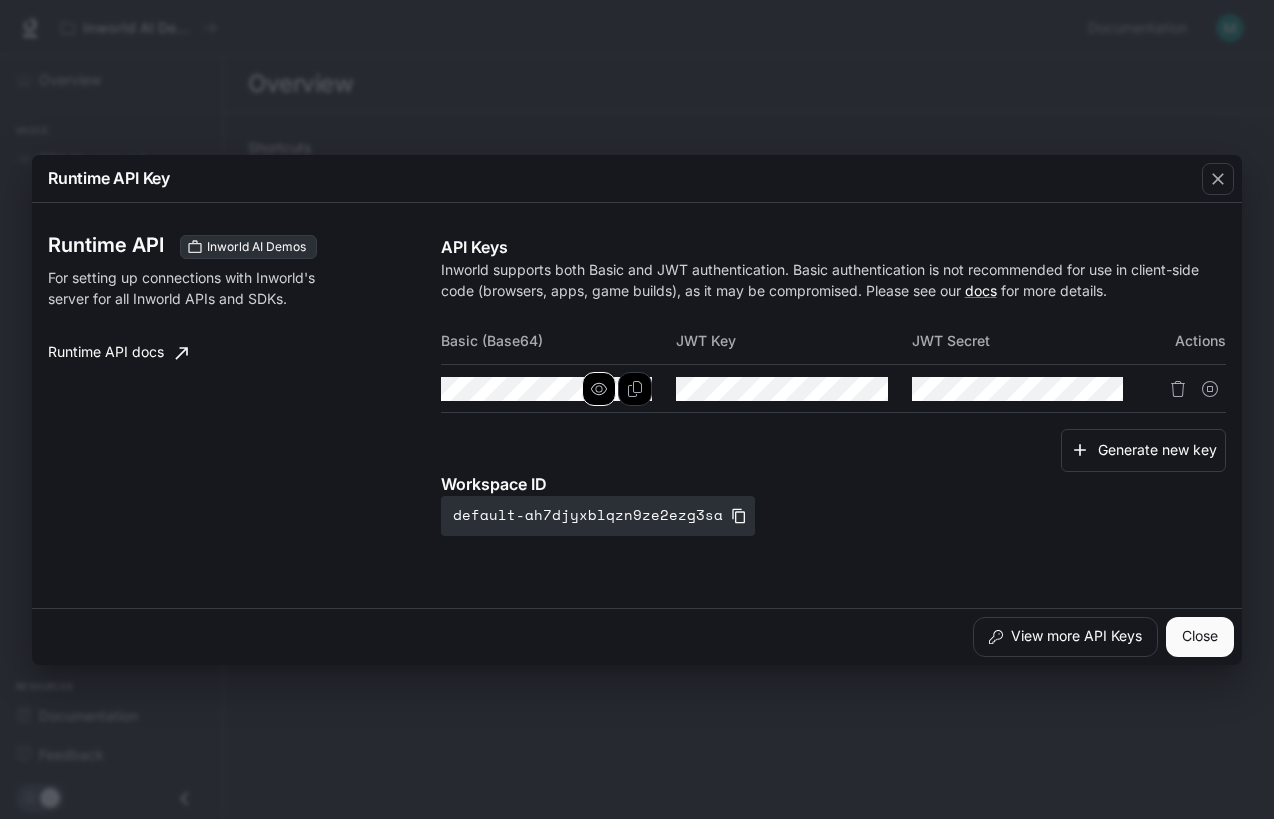 click at bounding box center (599, 388) 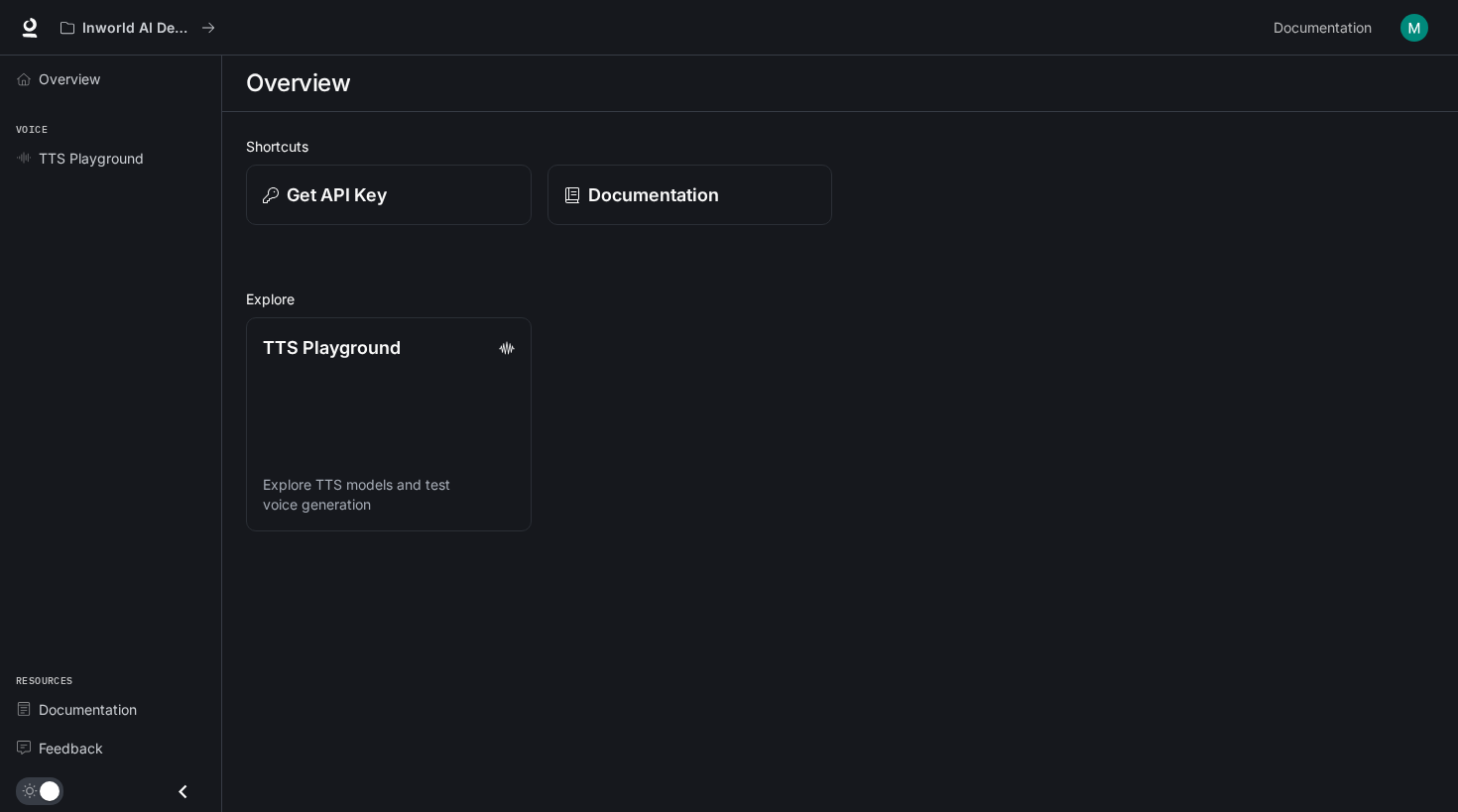 scroll, scrollTop: 0, scrollLeft: 0, axis: both 